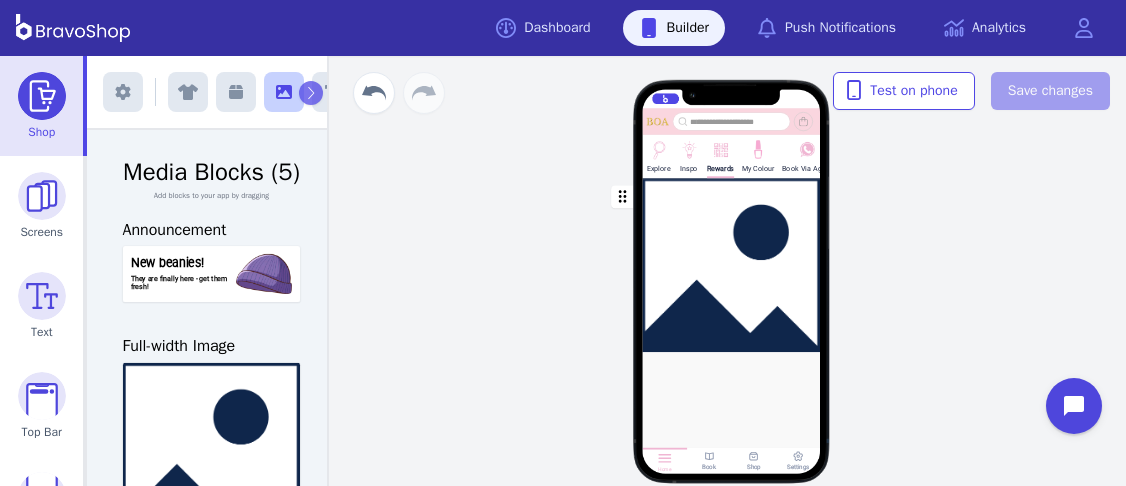 scroll, scrollTop: 0, scrollLeft: 0, axis: both 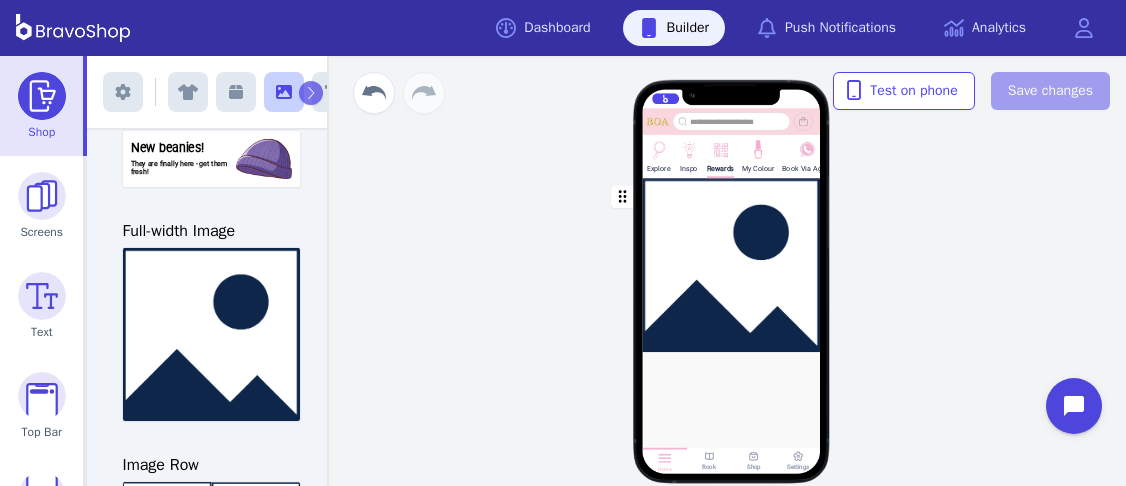 click at bounding box center (732, 382) 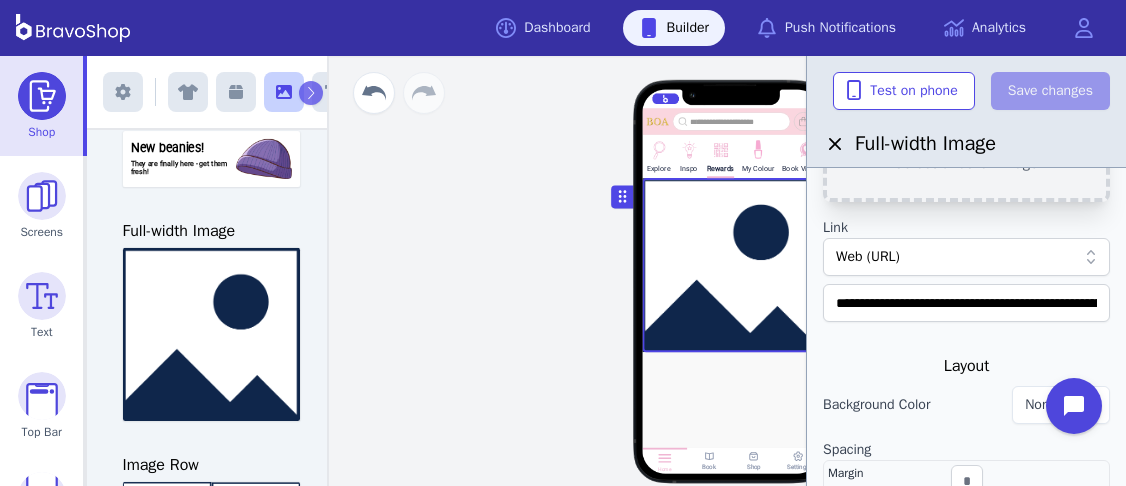 scroll, scrollTop: 182, scrollLeft: 0, axis: vertical 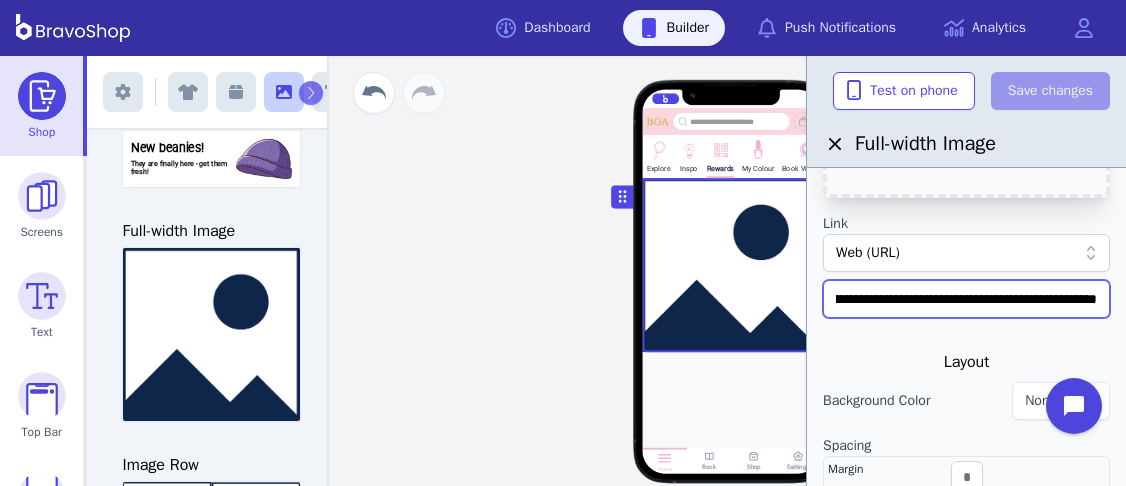 drag, startPoint x: 833, startPoint y: 303, endPoint x: 1106, endPoint y: 314, distance: 273.22153 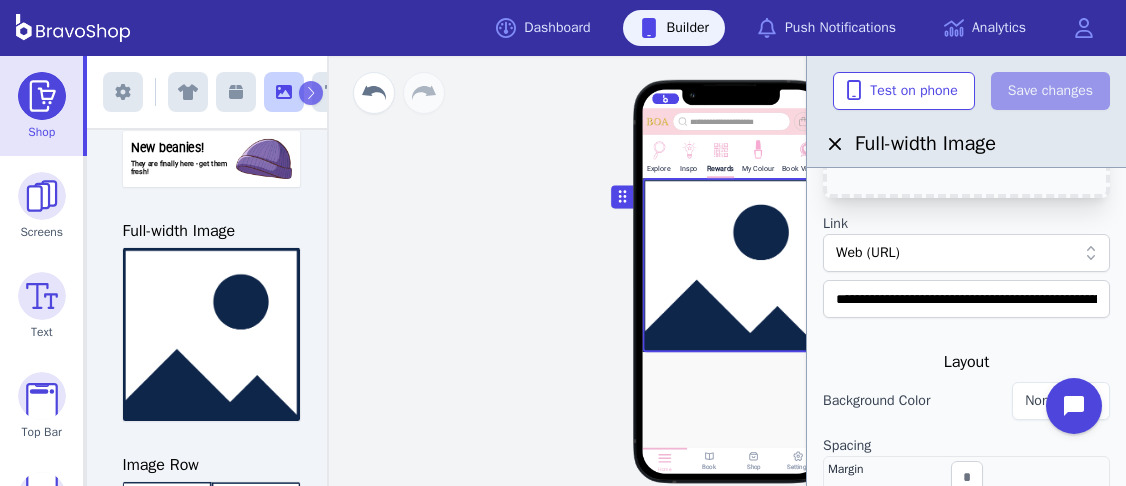 click at bounding box center [732, 265] 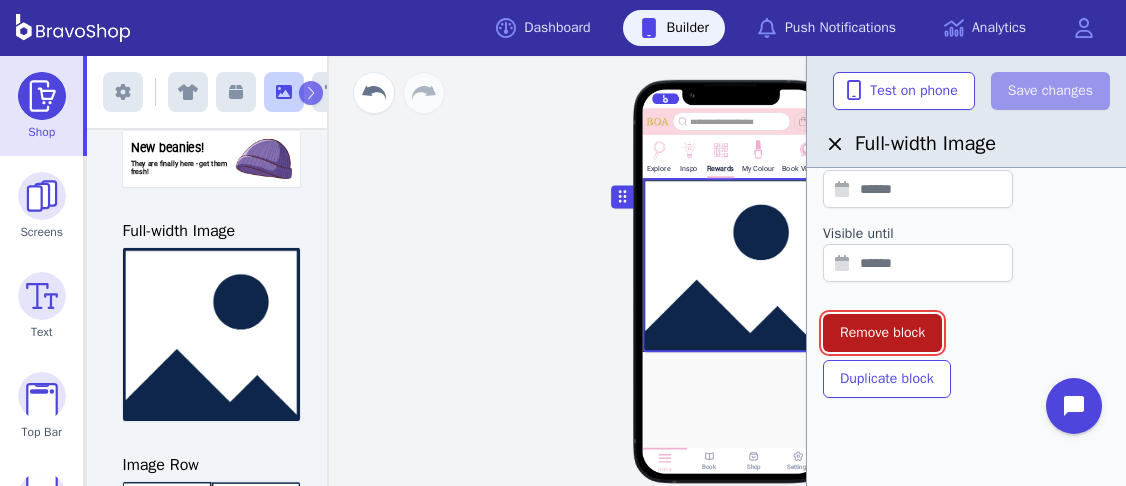 click on "Remove block" at bounding box center [882, 333] 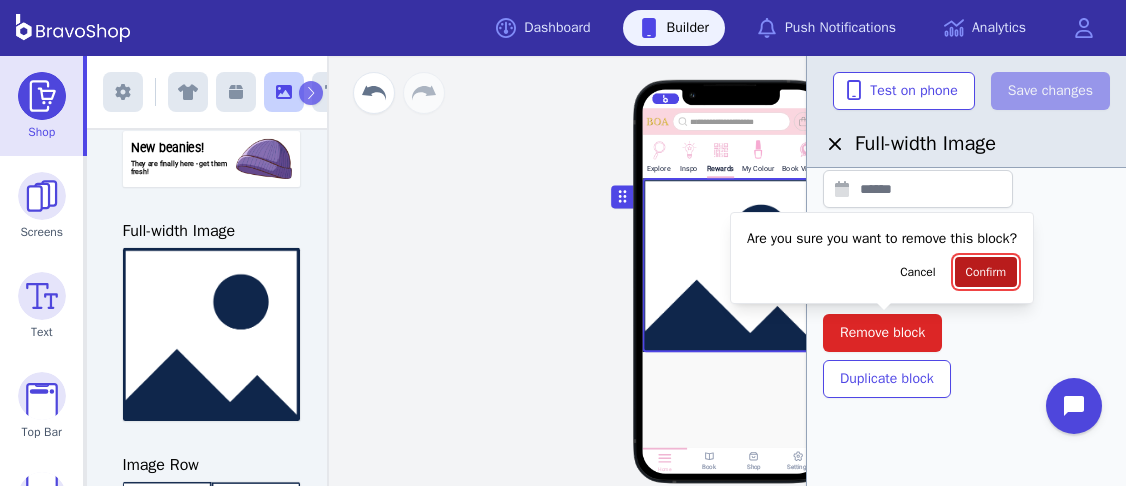 click on "Confirm" at bounding box center [986, 272] 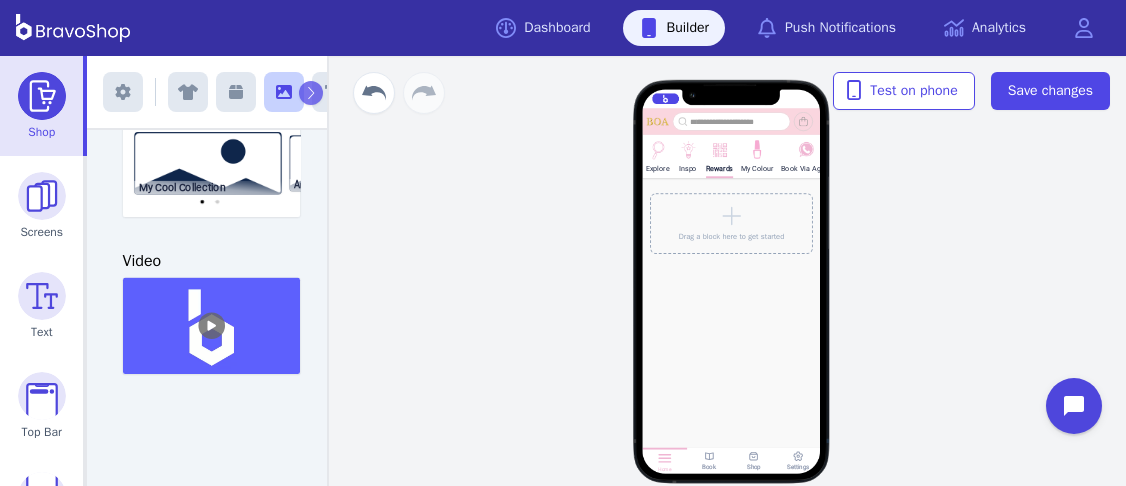 scroll, scrollTop: 626, scrollLeft: 0, axis: vertical 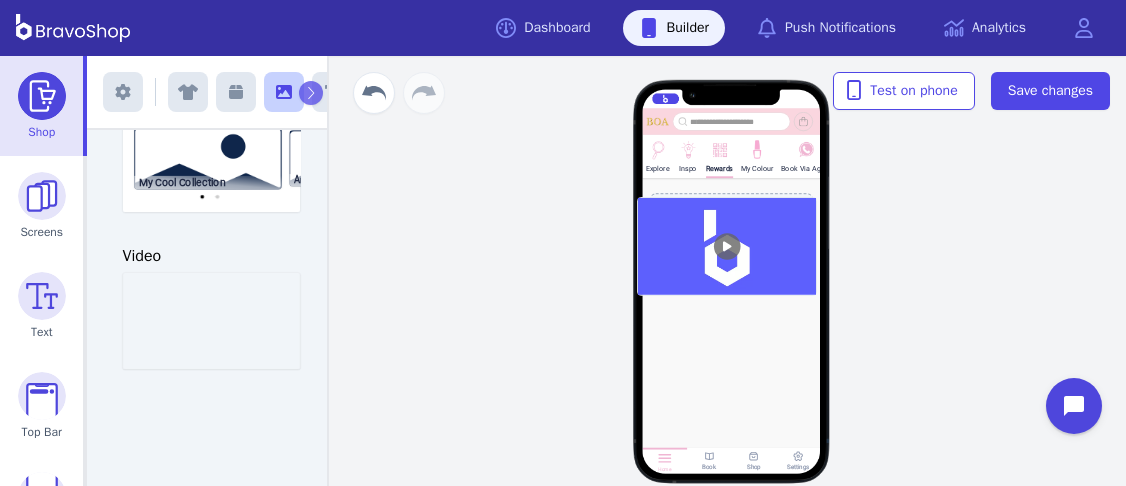 drag, startPoint x: 189, startPoint y: 364, endPoint x: 707, endPoint y: 253, distance: 529.7594 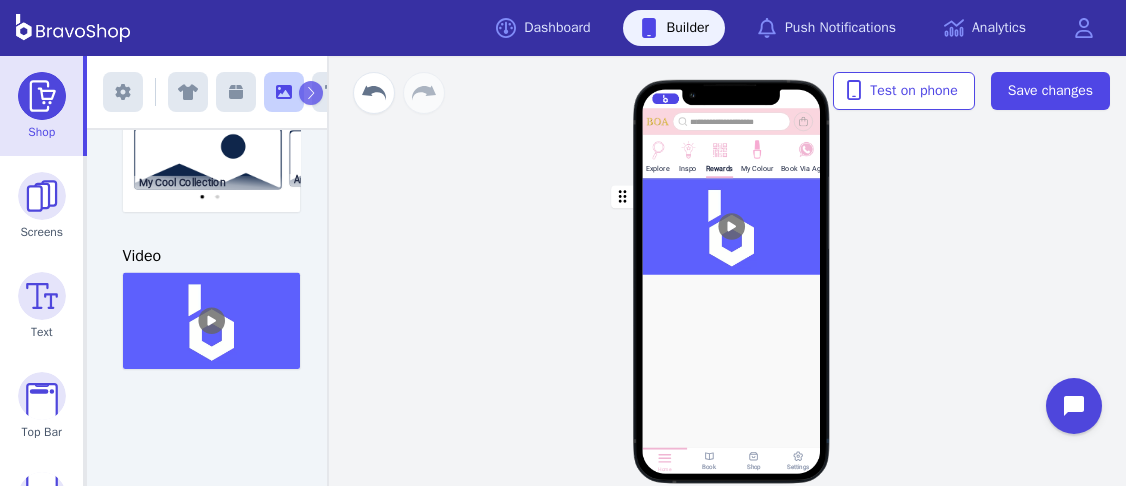 click at bounding box center [732, 226] 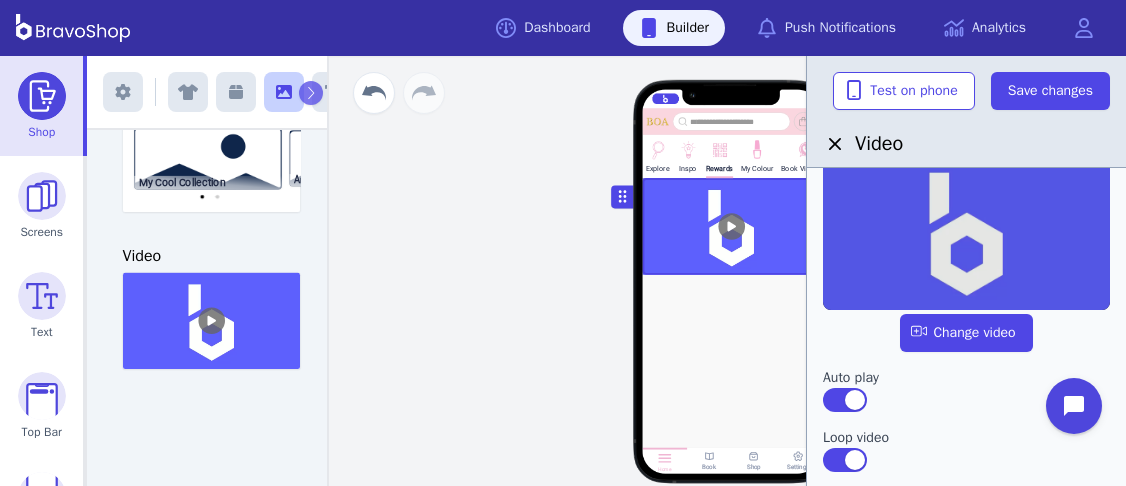 scroll, scrollTop: 95, scrollLeft: 0, axis: vertical 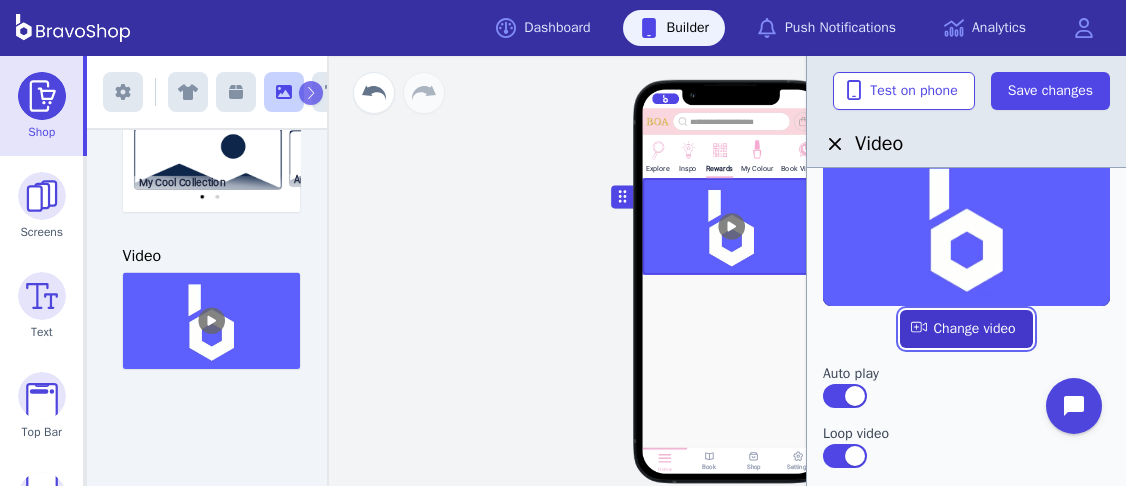 click at bounding box center (966, 329) 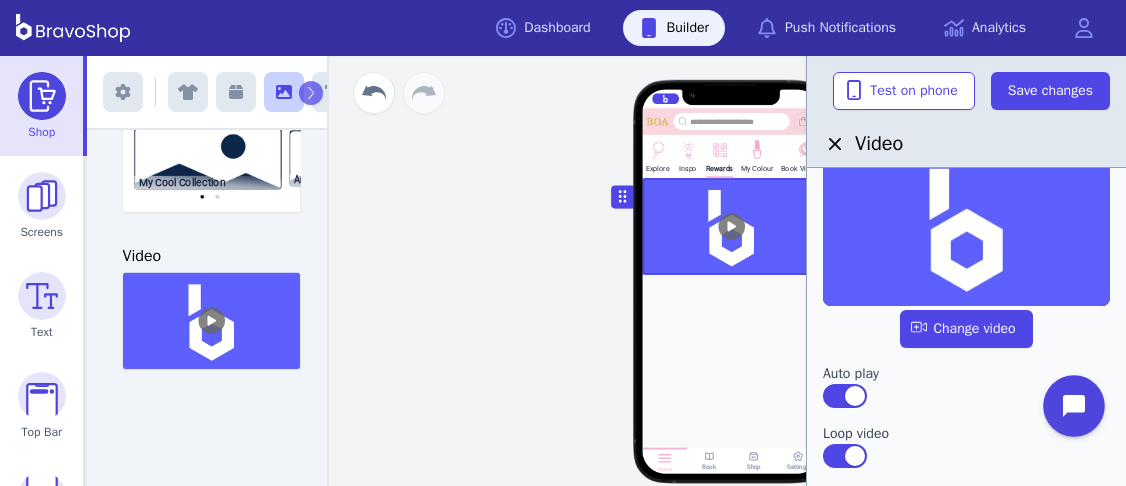 click at bounding box center [1074, 406] 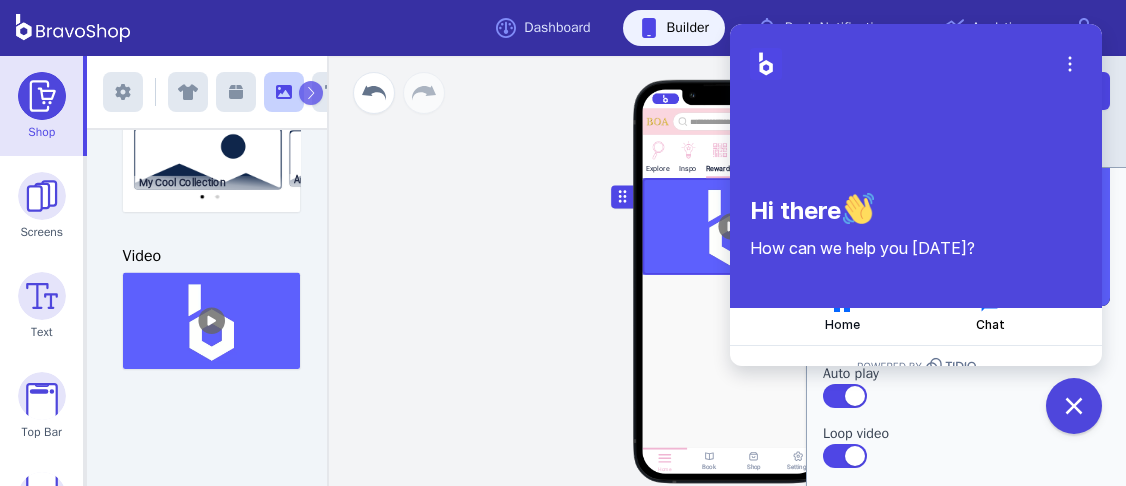 click on "Chat" at bounding box center [990, 312] 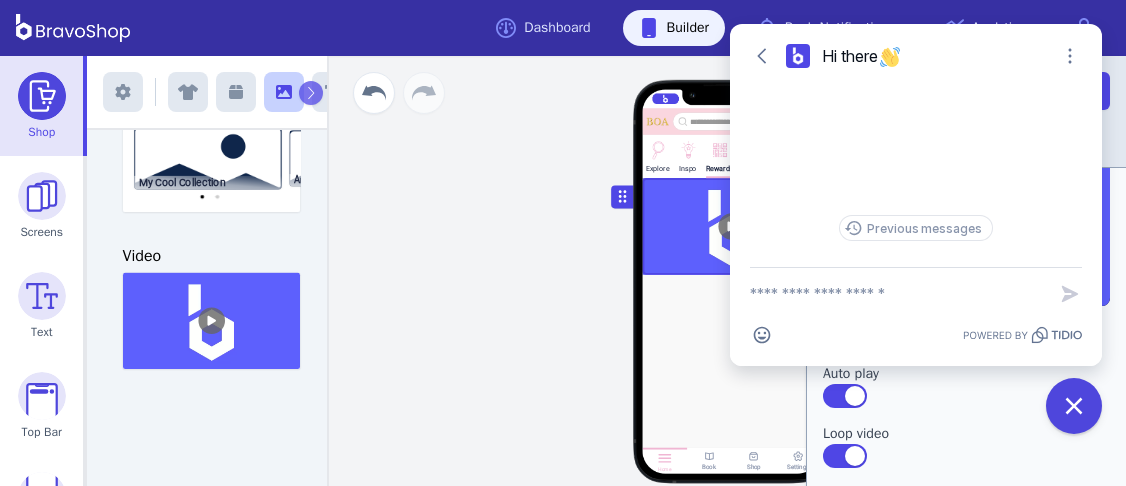 click on "Previous messages" at bounding box center [916, 241] 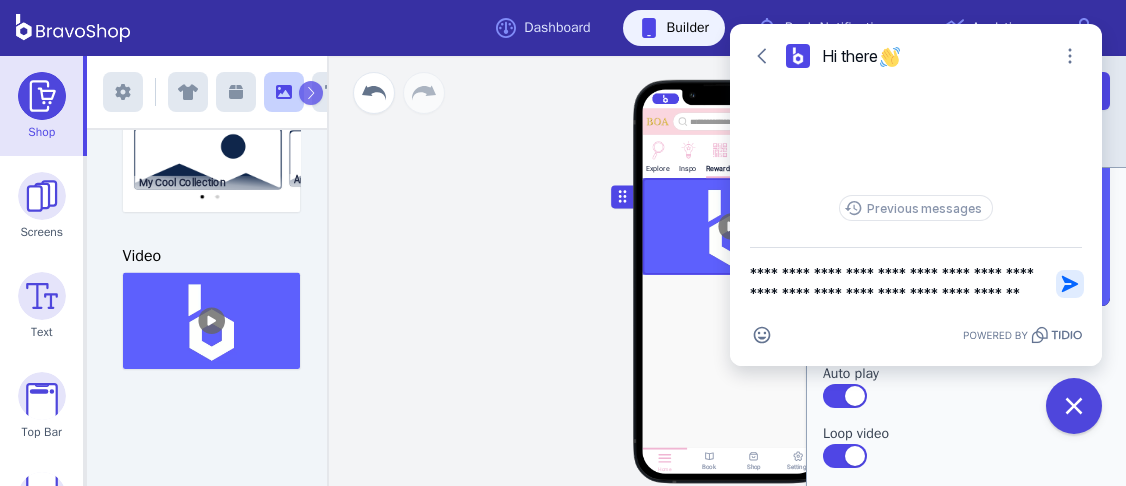 type on "**********" 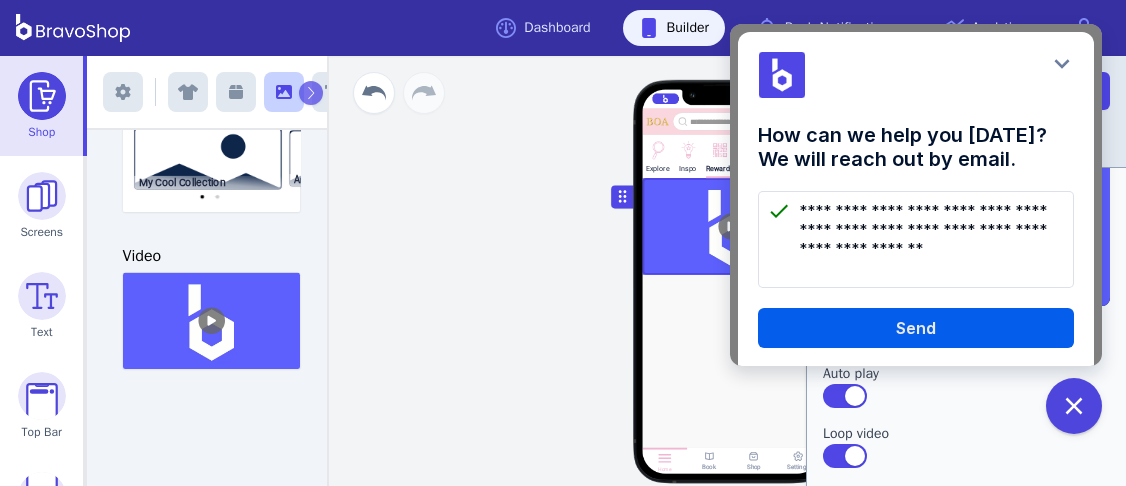 click on "Send" at bounding box center (916, 328) 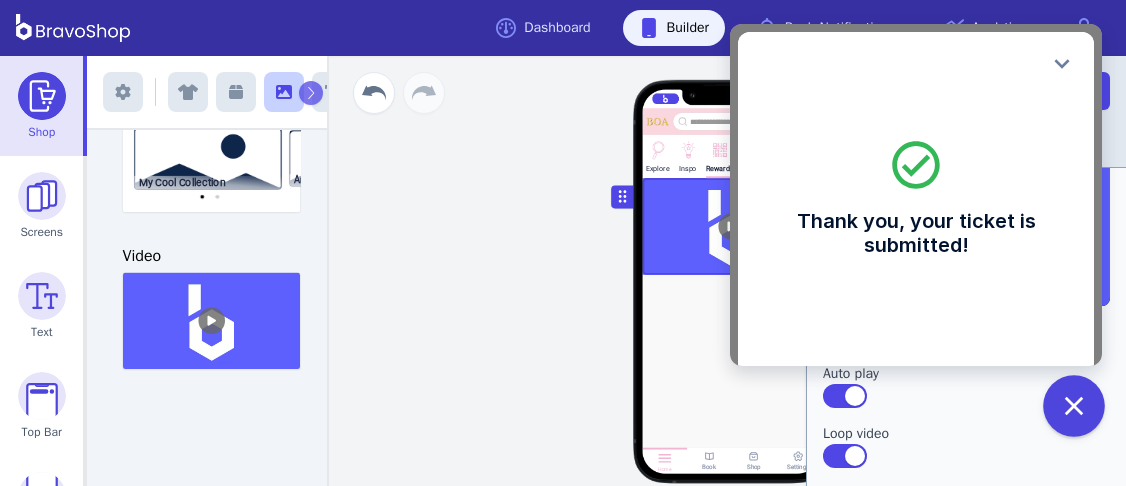 click 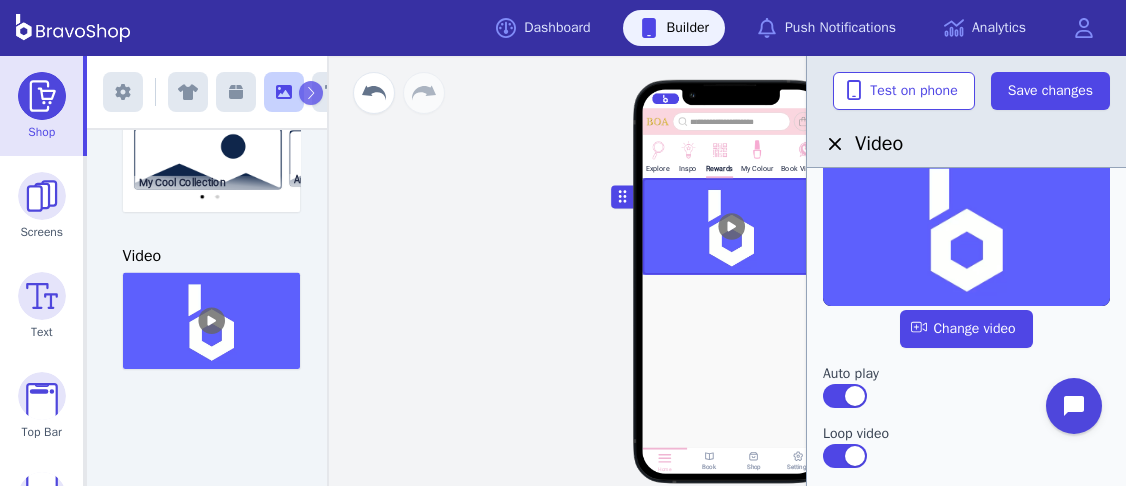 click on "Drag a block here to get started" at bounding box center (731, 396) 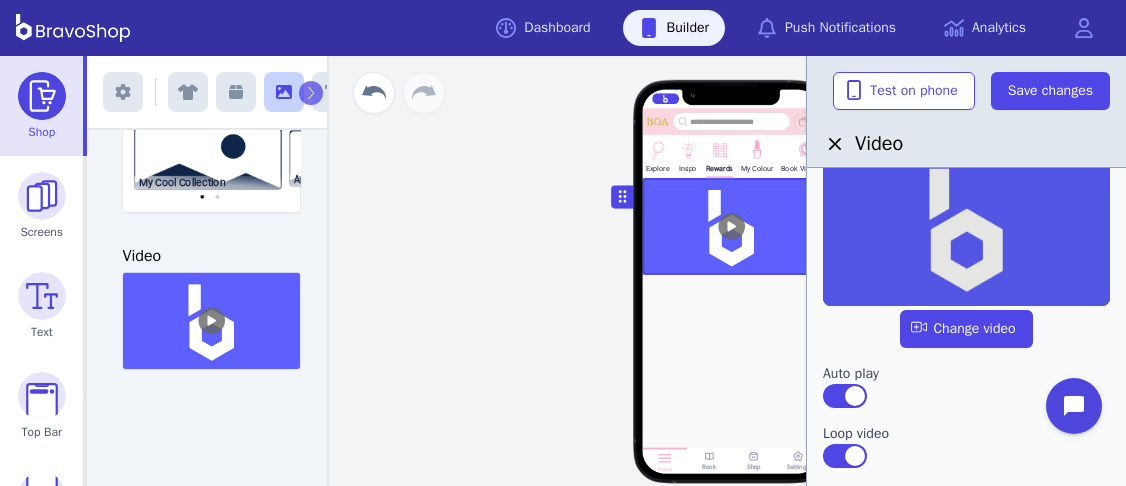 scroll, scrollTop: 891, scrollLeft: 0, axis: vertical 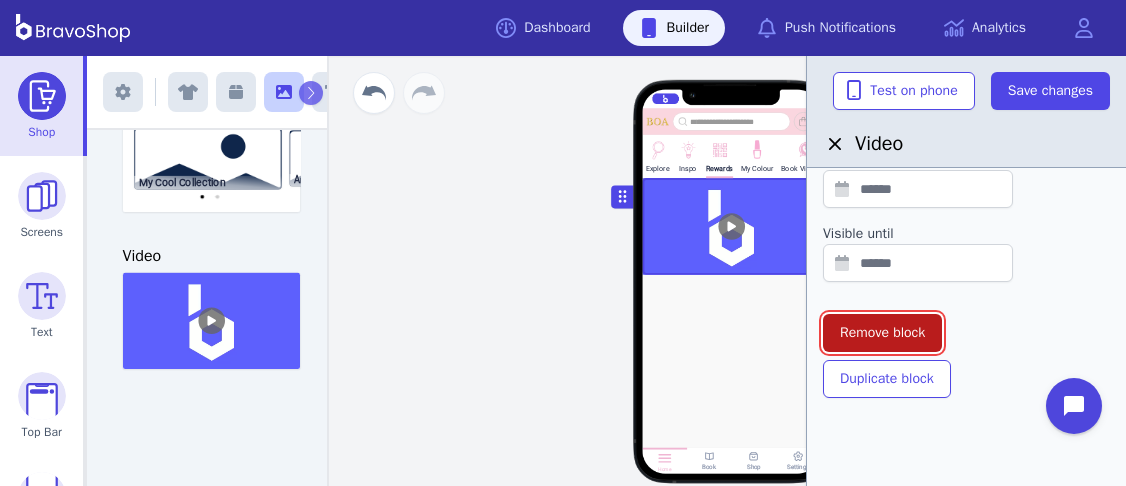 click on "Remove block" at bounding box center (882, 333) 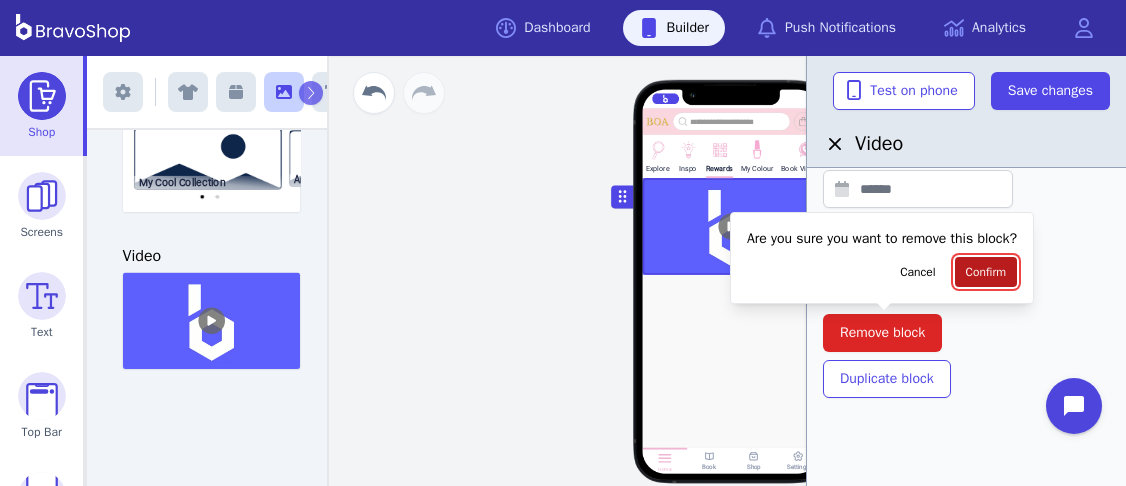 click on "Confirm" at bounding box center [986, 272] 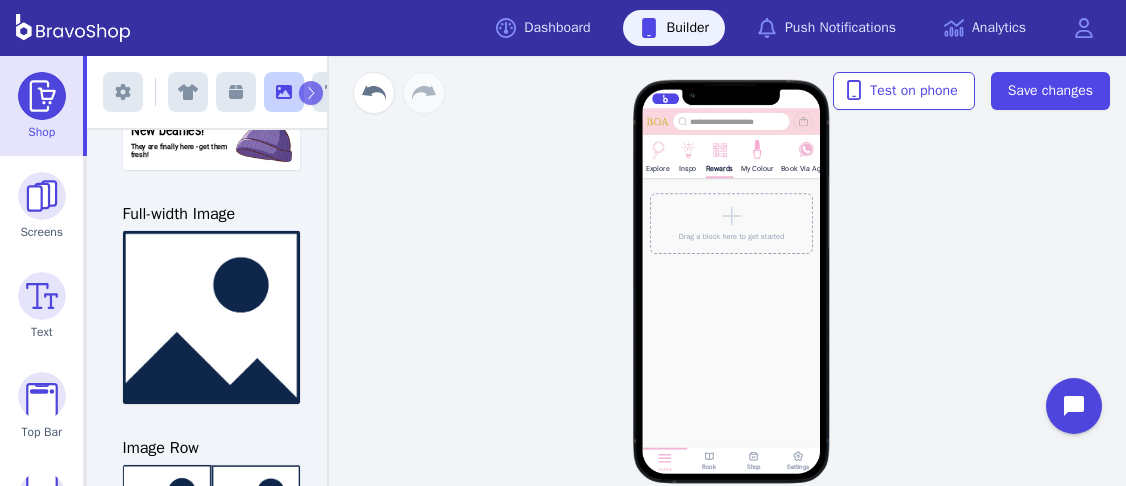 scroll, scrollTop: 115, scrollLeft: 0, axis: vertical 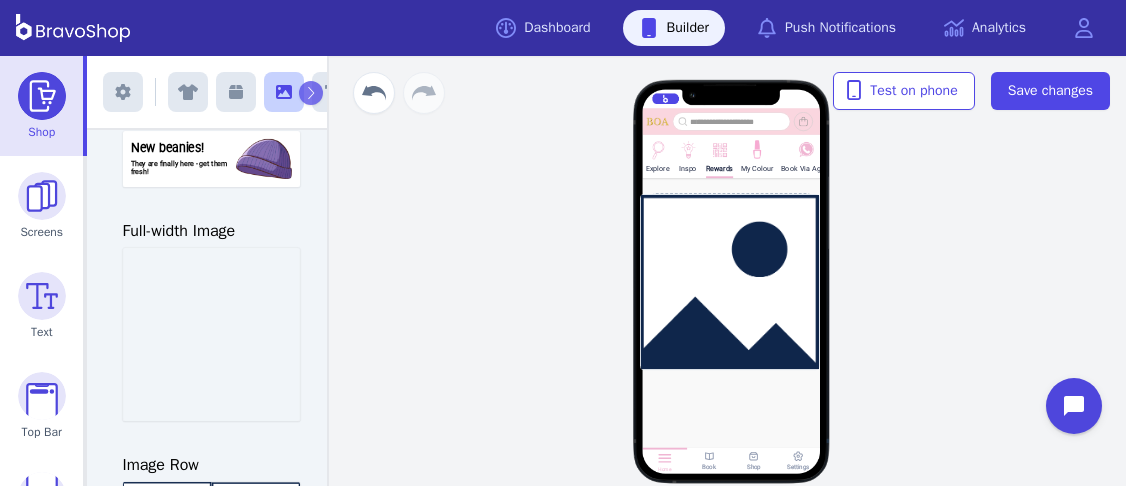 drag, startPoint x: 219, startPoint y: 353, endPoint x: 740, endPoint y: 264, distance: 528.54706 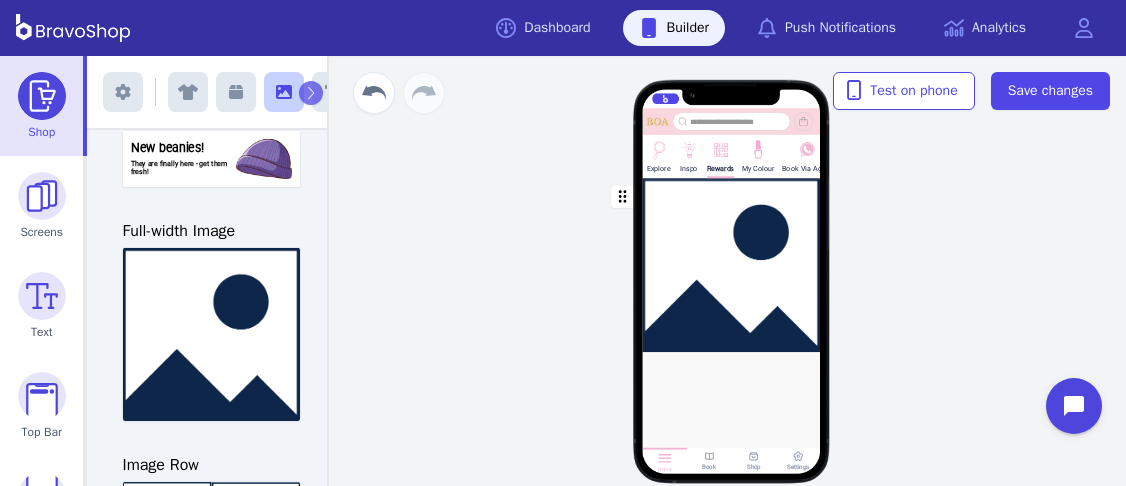 click at bounding box center [732, 265] 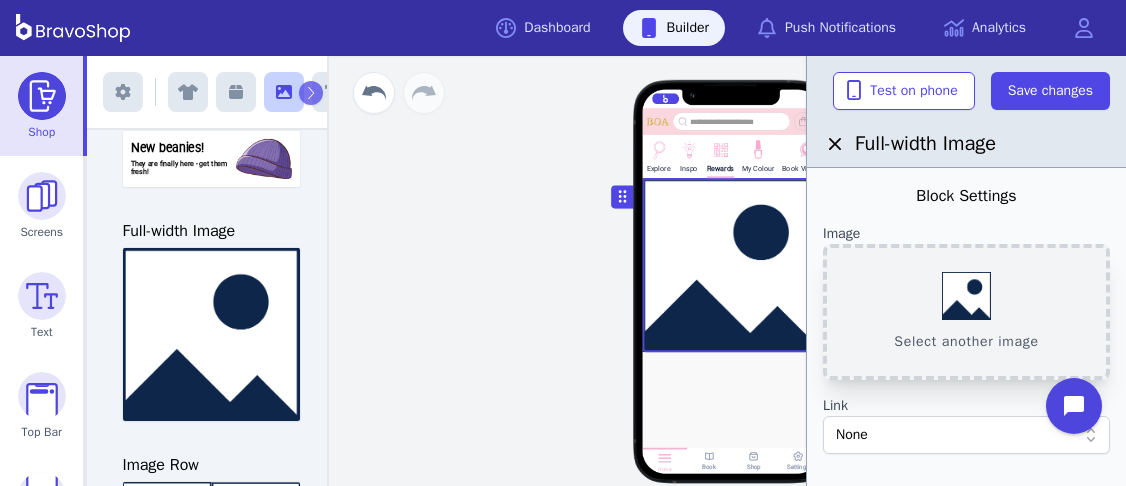 click on "Select another image" at bounding box center [966, 312] 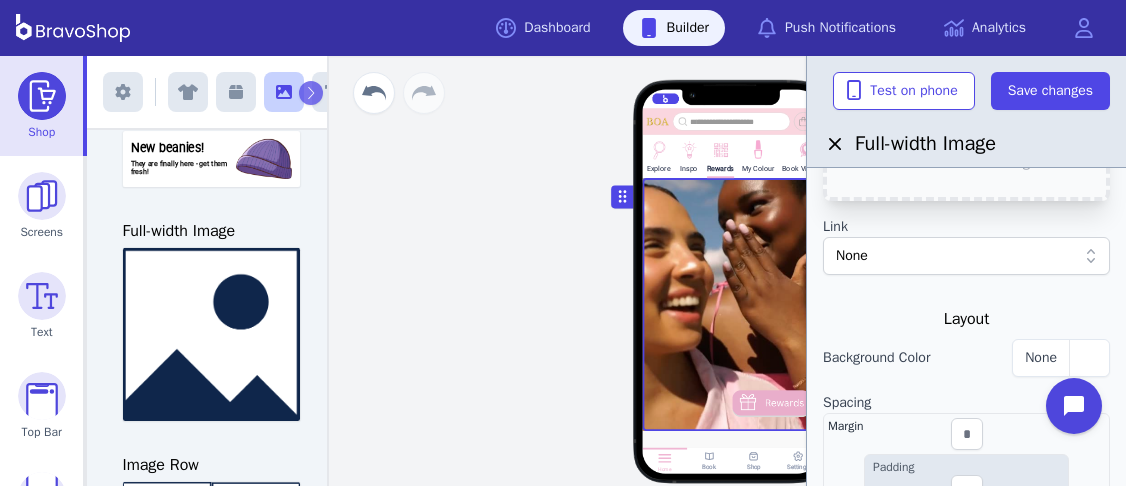 scroll, scrollTop: 181, scrollLeft: 0, axis: vertical 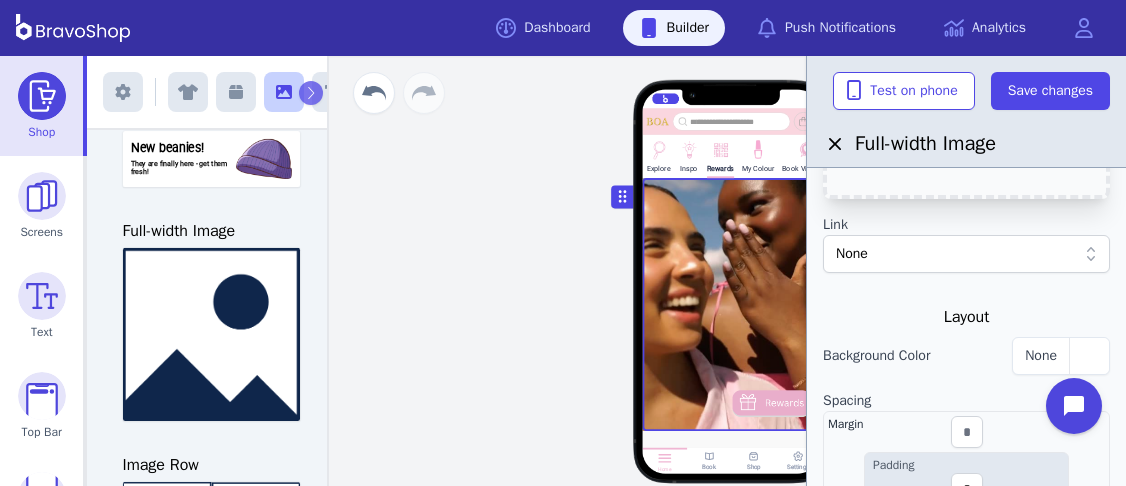 click on "None" at bounding box center (956, 254) 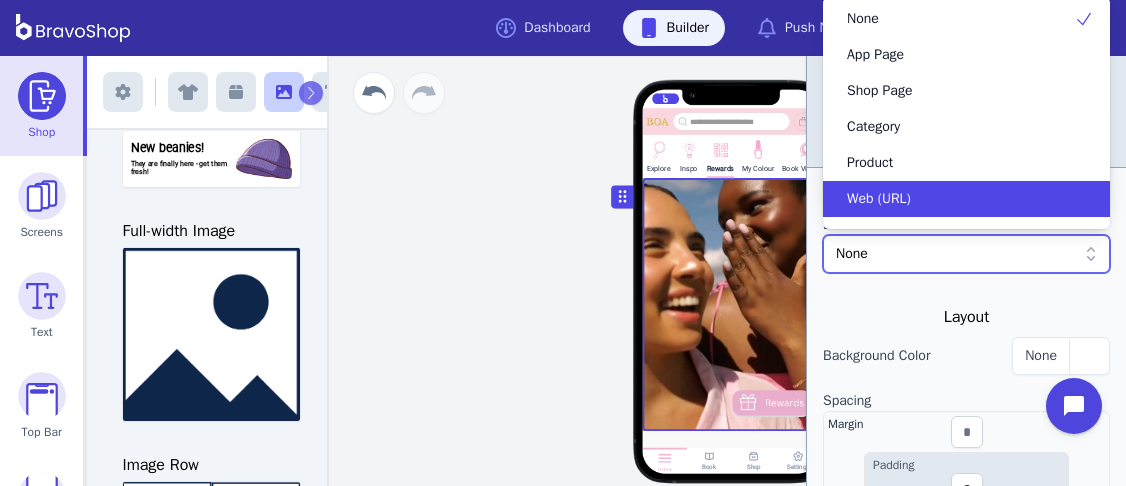click on "Web (URL)" at bounding box center (879, 199) 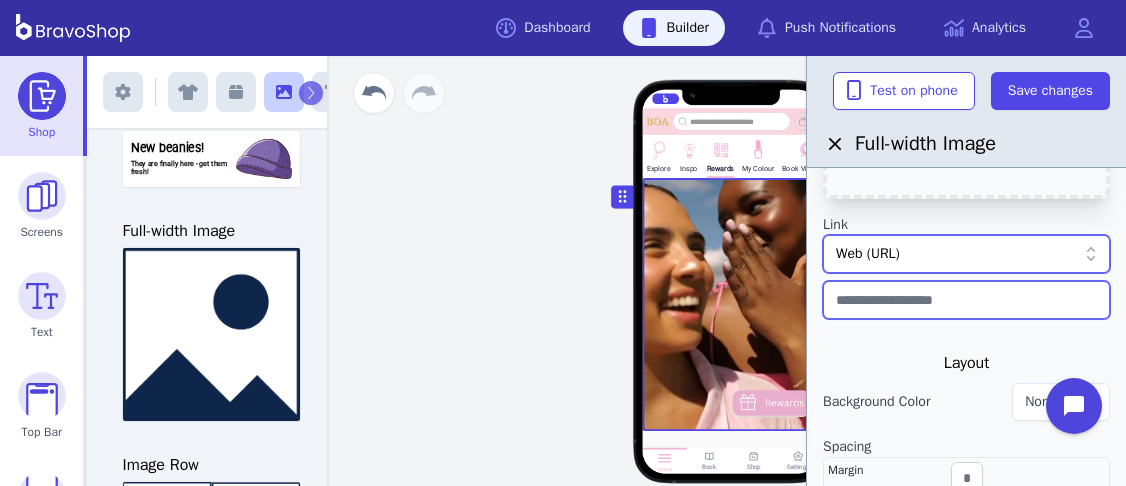 click at bounding box center [966, 300] 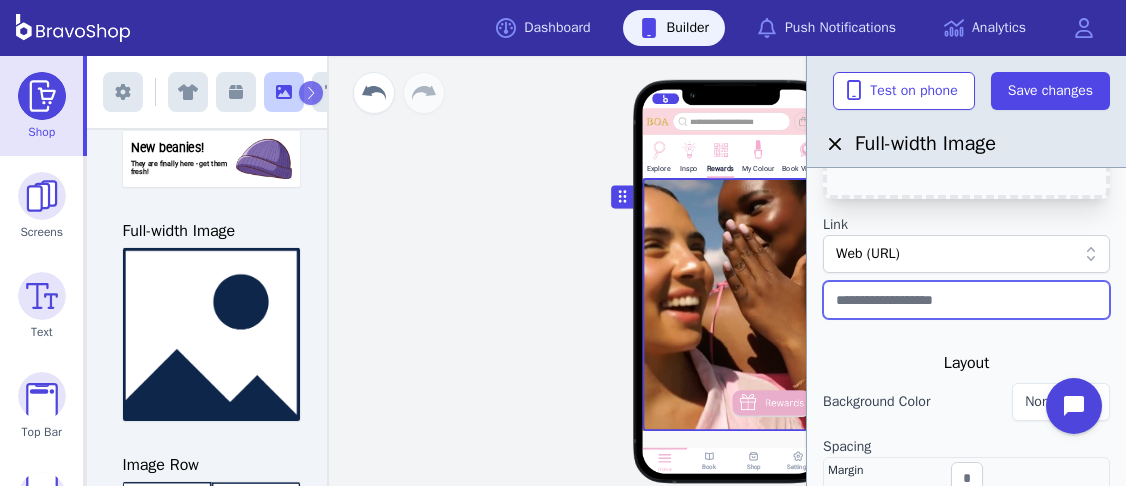 paste on "**********" 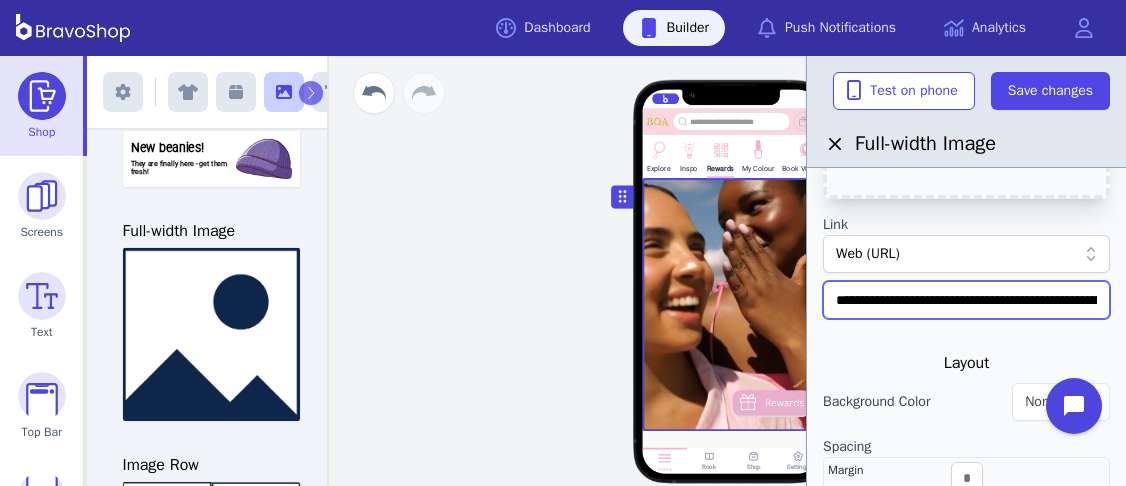 scroll, scrollTop: 0, scrollLeft: 372, axis: horizontal 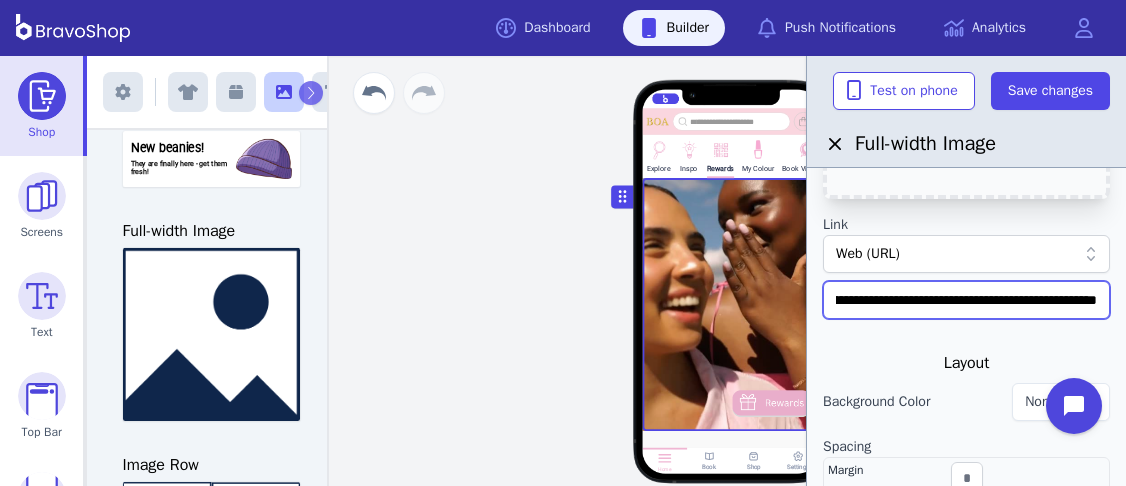 type on "**********" 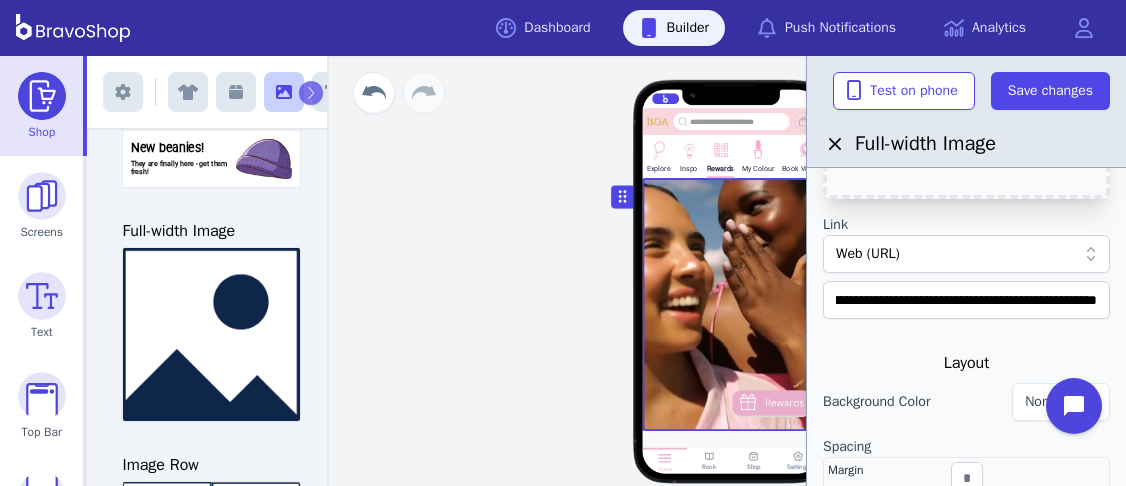 click on "Link" at bounding box center (966, 225) 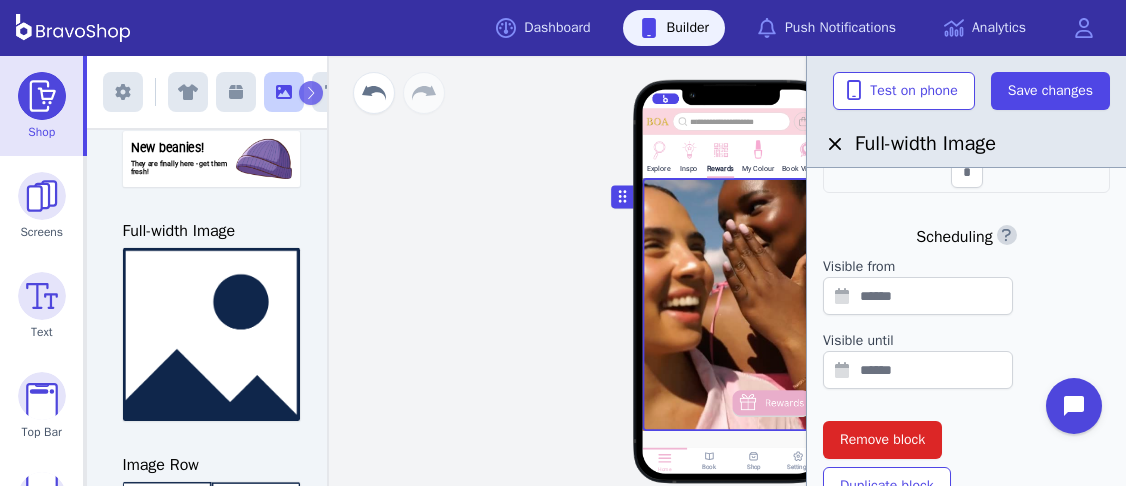 scroll, scrollTop: 768, scrollLeft: 0, axis: vertical 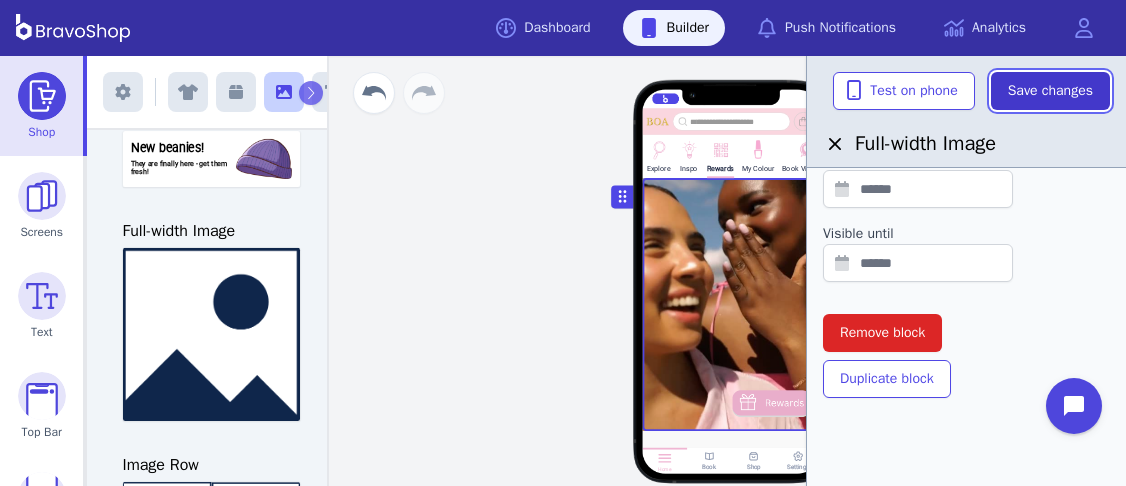 click on "Save changes" at bounding box center (1050, 91) 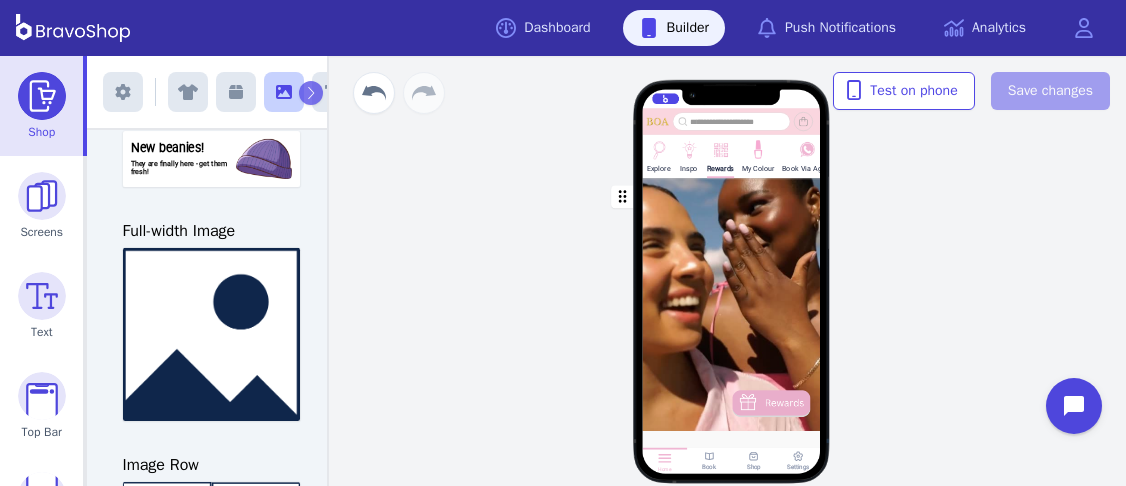 click at bounding box center (42, 96) 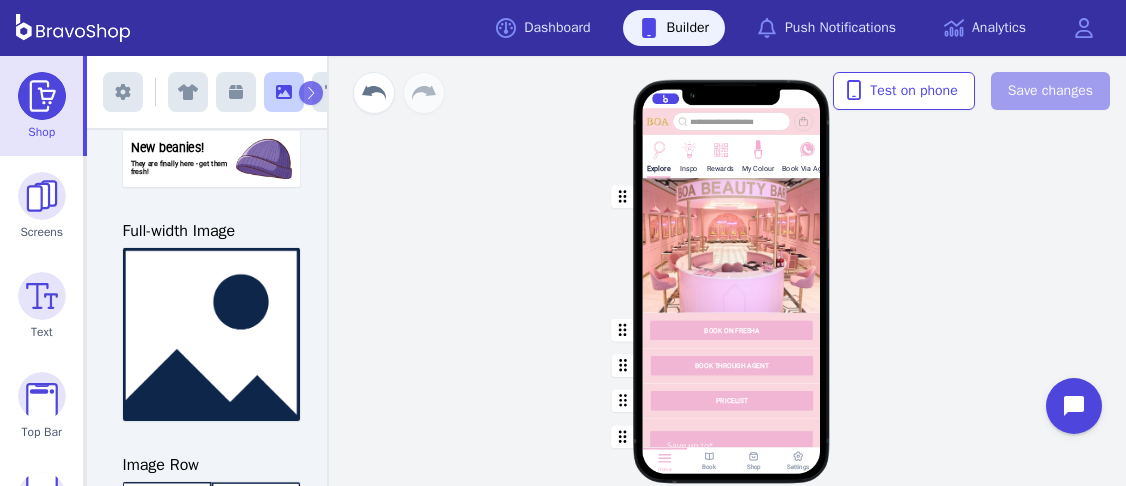 click at bounding box center [732, 330] 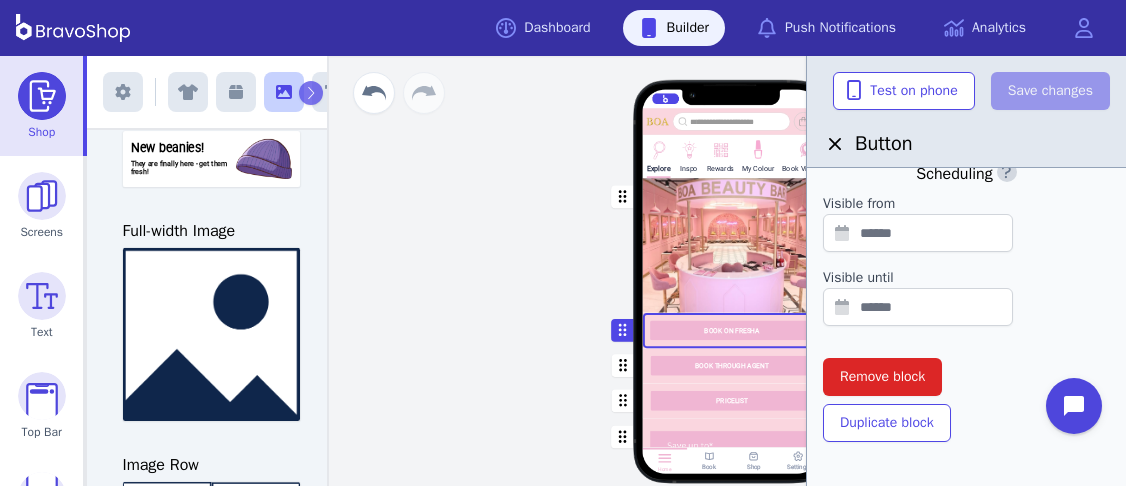 scroll, scrollTop: 926, scrollLeft: 0, axis: vertical 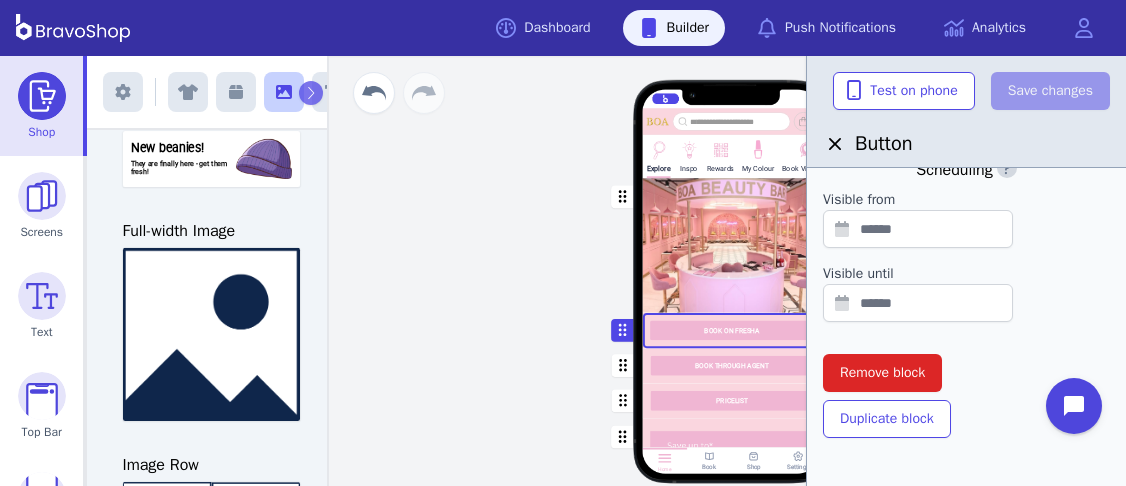 click at bounding box center [732, 530] 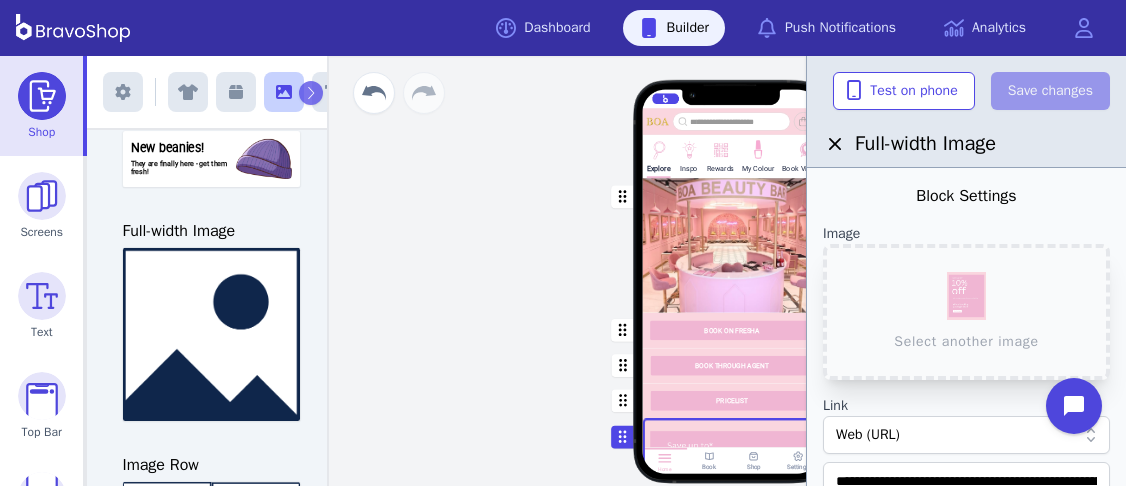 scroll, scrollTop: 1285, scrollLeft: 0, axis: vertical 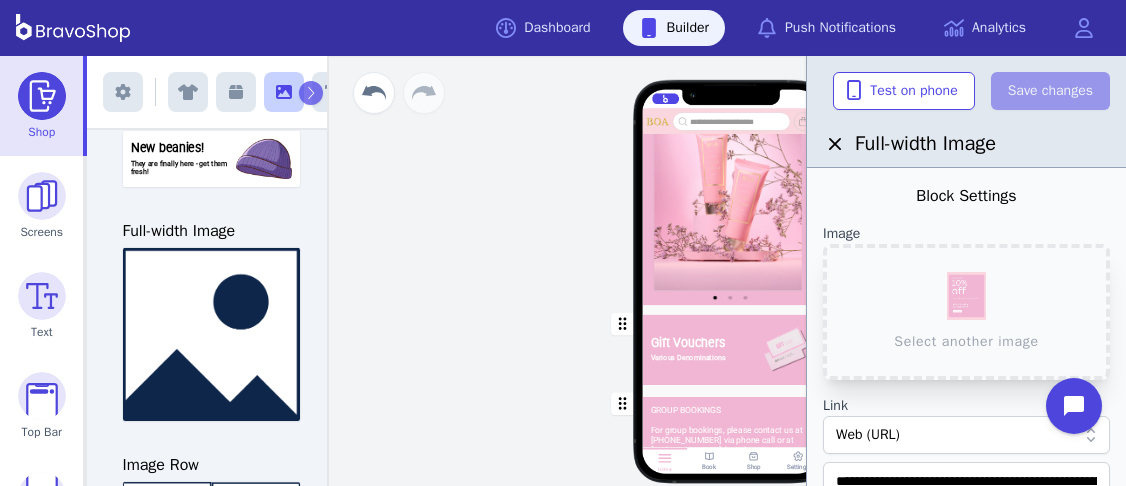 click at bounding box center (732, 345) 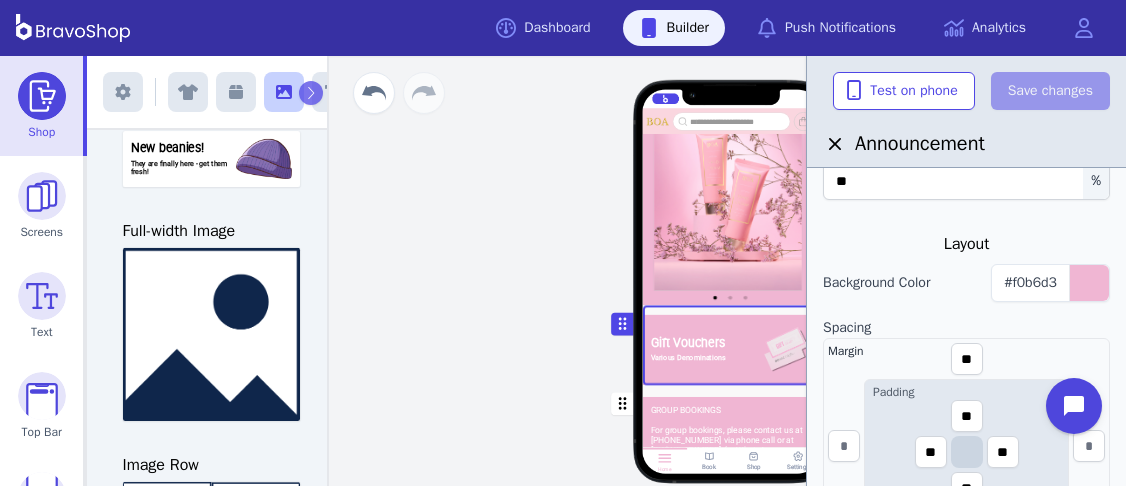 scroll, scrollTop: 594, scrollLeft: 0, axis: vertical 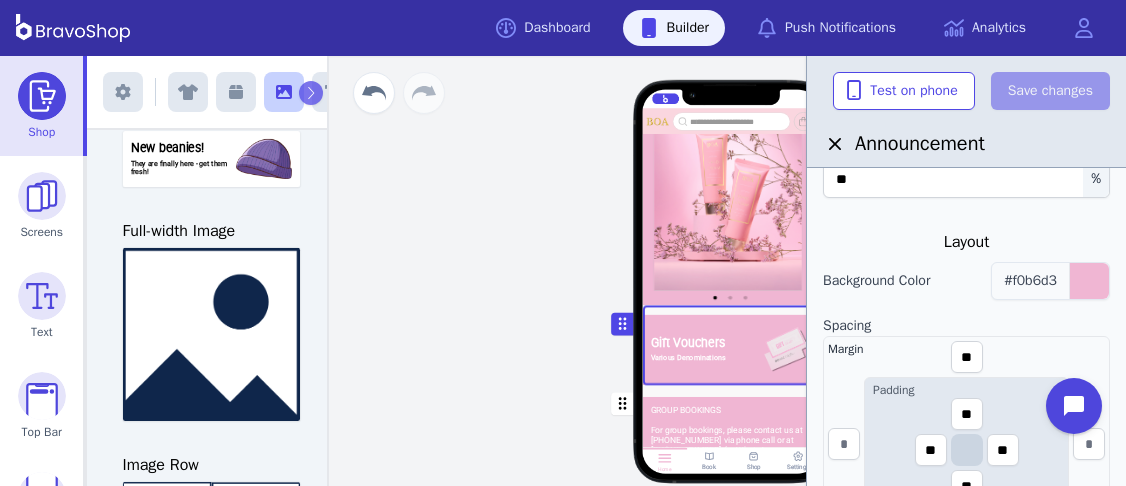 click on "#f0b6d3" at bounding box center [1030, 280] 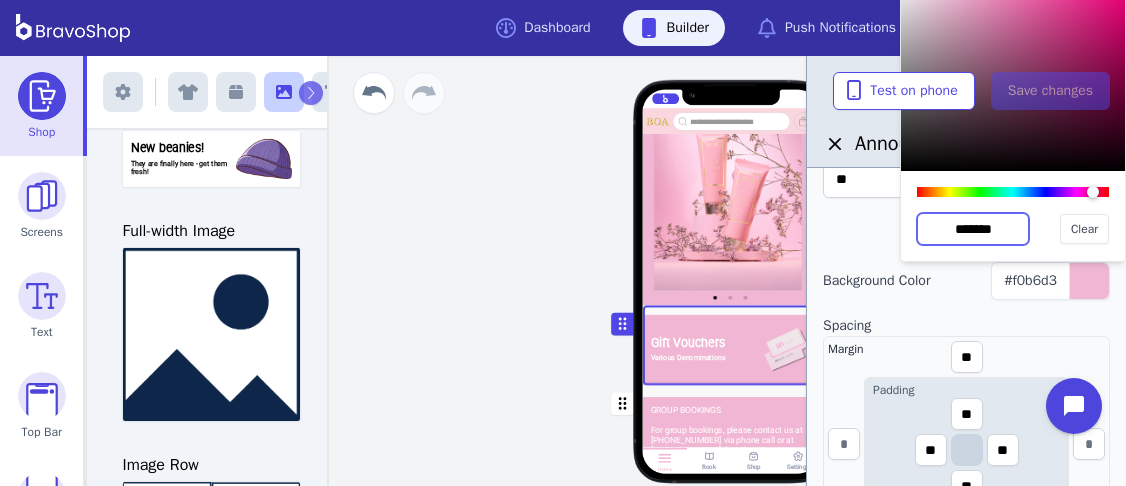 drag, startPoint x: 1019, startPoint y: 233, endPoint x: 928, endPoint y: 228, distance: 91.13726 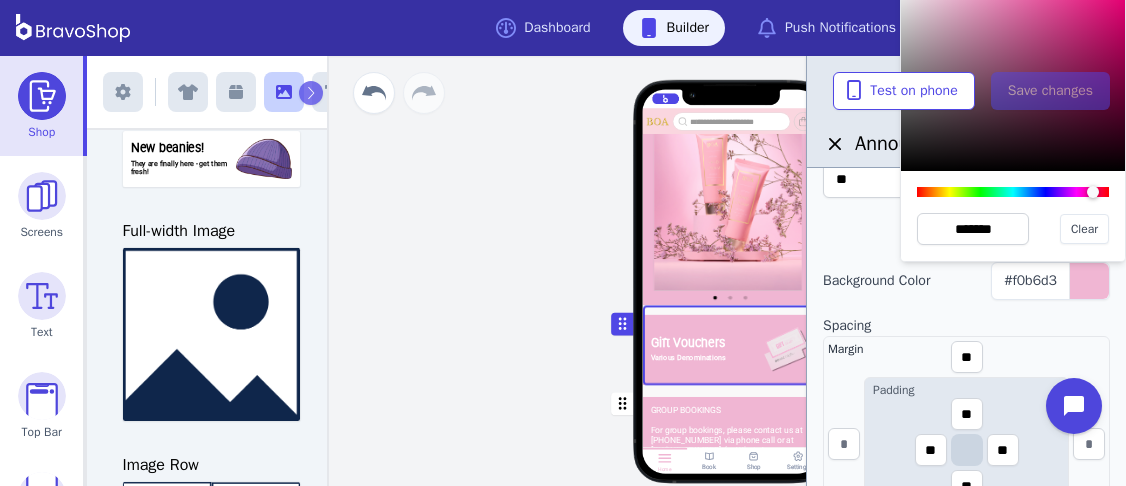 click on "Explore Inspo Rewards My Colour Book Via Agent BOOK ON FRESHA BOOK THROUGH AGENT PRICELIST Featured Products Gift Vouchers Various Denominations GROUP BOOKINGS
For group bookings, please contact us at [PHONE_NUMBER] via phone call or at [PHONE_NUMBER] for WhatsApp.
Stuck on something or have any questions? Contact us now! Drag a block here to get started Home Book  Shop Settings" at bounding box center (731, 271) 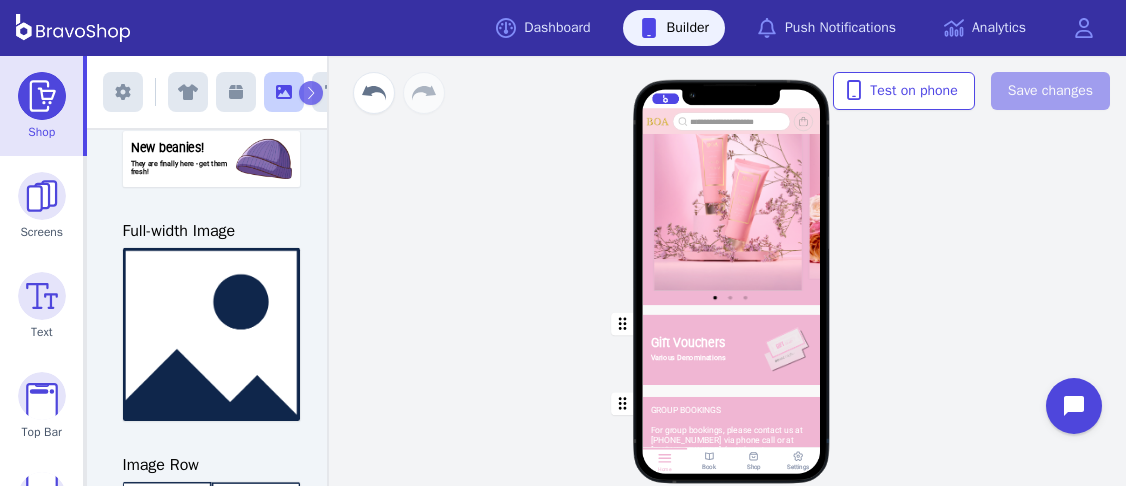 scroll, scrollTop: 0, scrollLeft: 0, axis: both 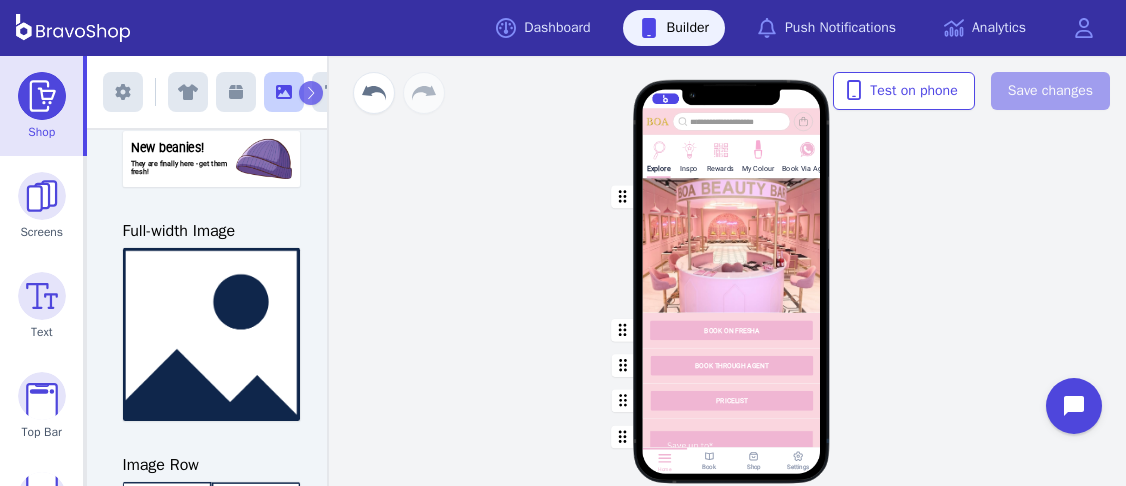 click at bounding box center [720, 162] 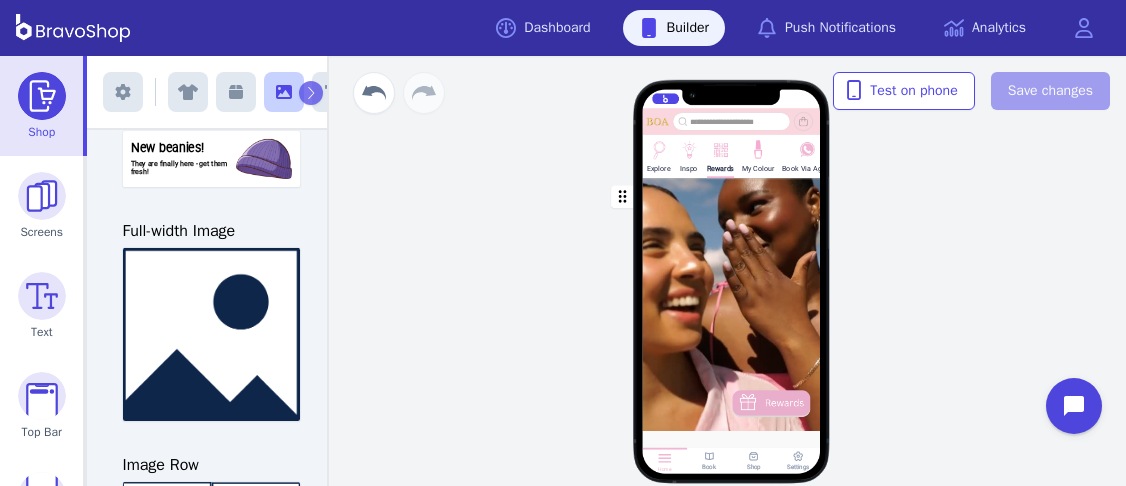 scroll, scrollTop: 294, scrollLeft: 0, axis: vertical 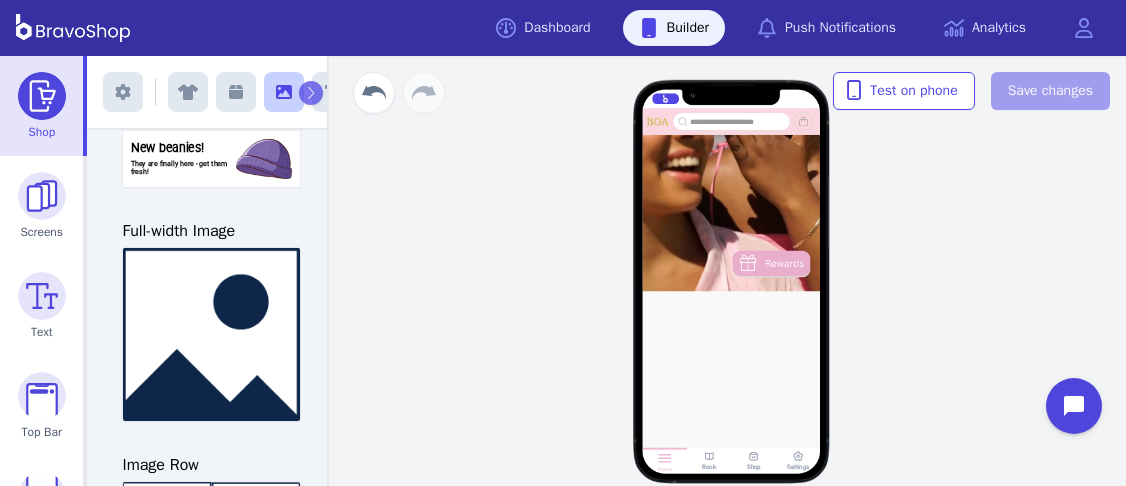 click at bounding box center [732, 321] 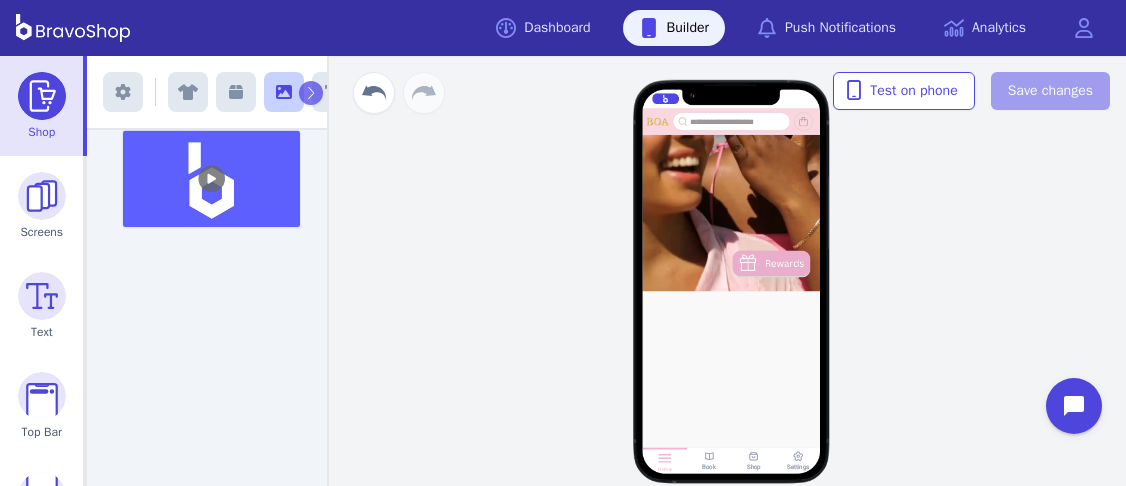scroll, scrollTop: 767, scrollLeft: 0, axis: vertical 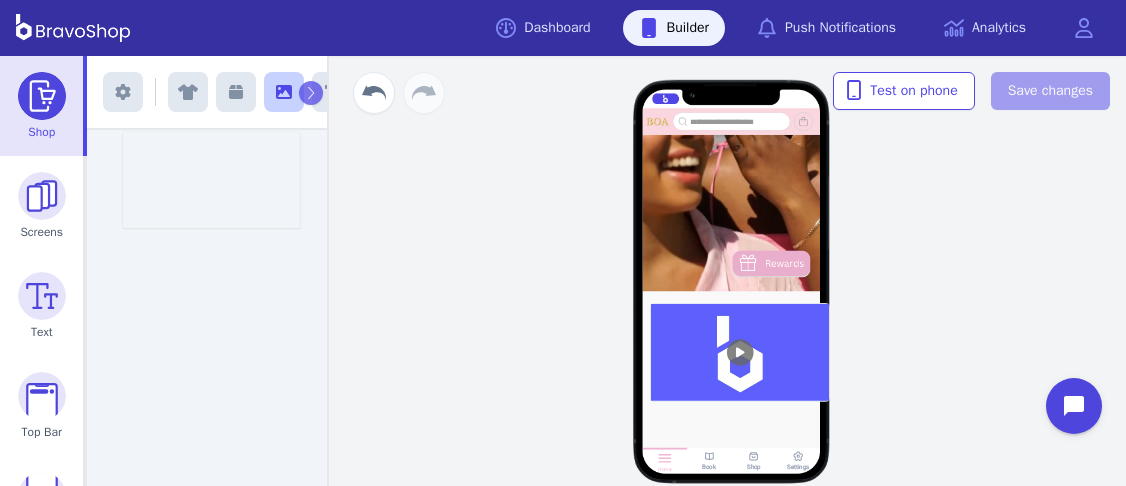 drag, startPoint x: 159, startPoint y: 238, endPoint x: 690, endPoint y: 373, distance: 547.89233 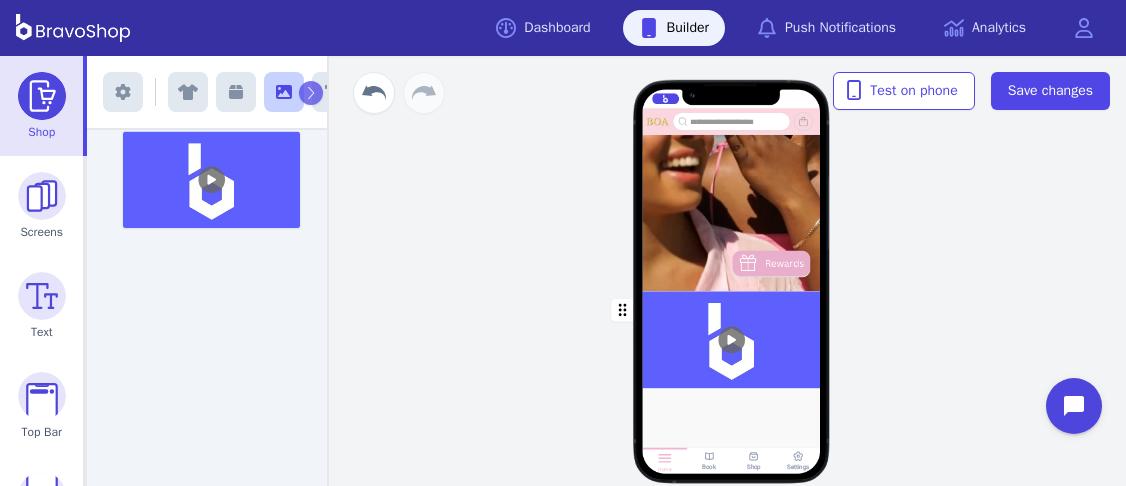 click at bounding box center (732, 339) 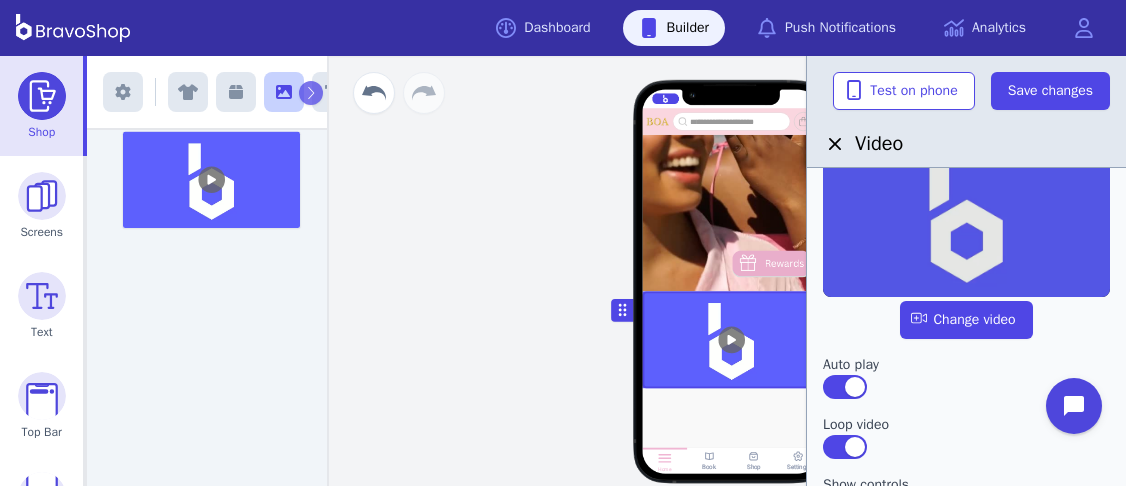 scroll, scrollTop: 0, scrollLeft: 0, axis: both 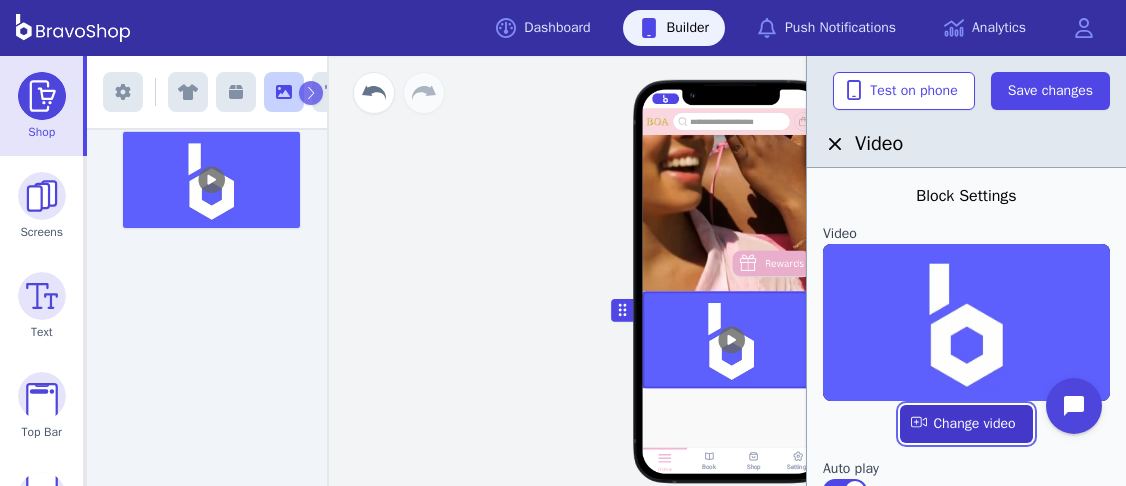 click at bounding box center [966, 424] 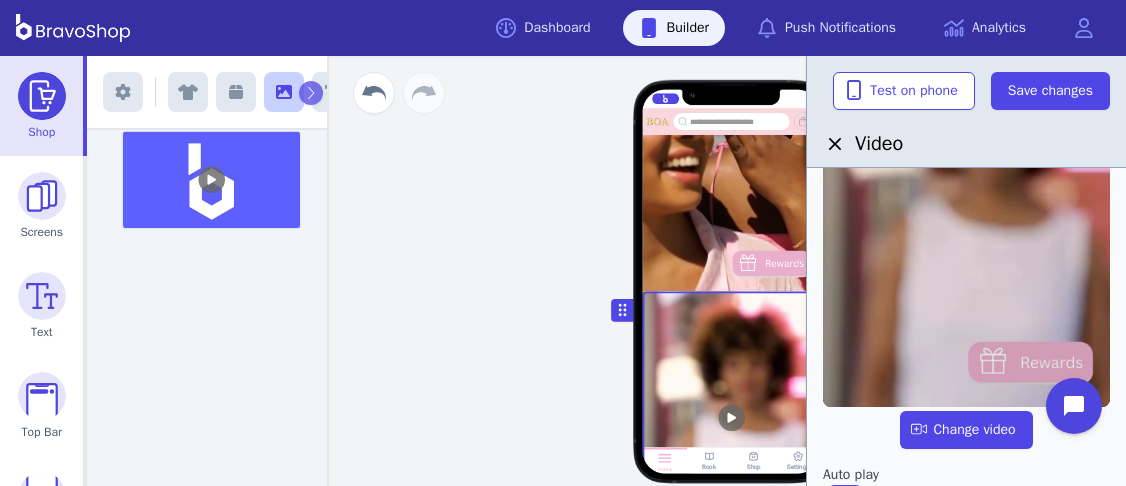 scroll, scrollTop: 244, scrollLeft: 0, axis: vertical 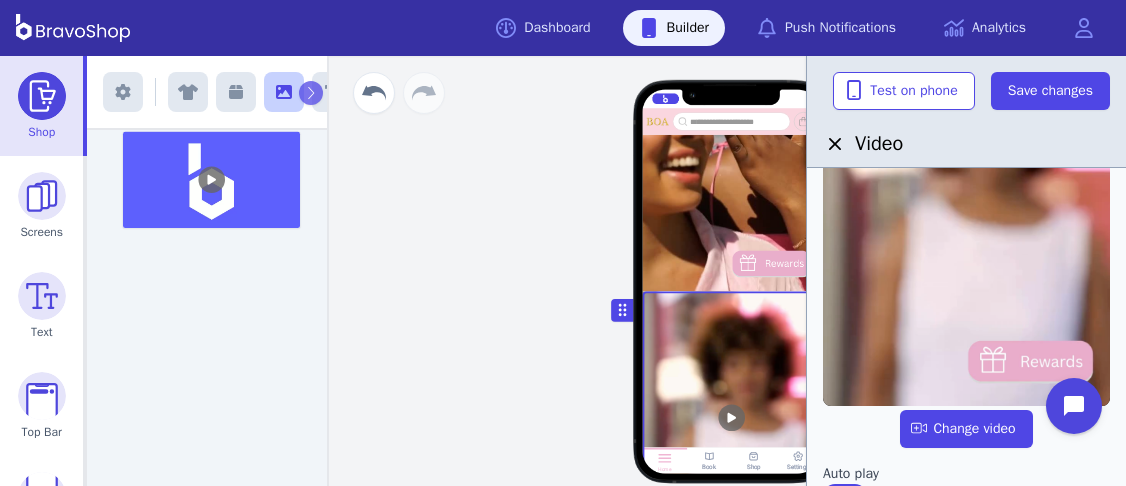 click at bounding box center [732, 164] 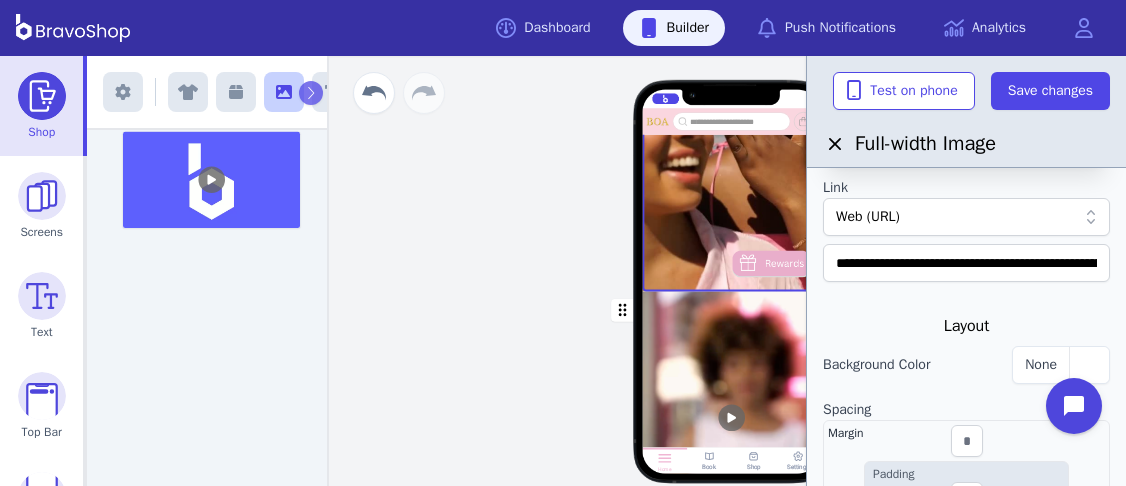 scroll, scrollTop: 213, scrollLeft: 0, axis: vertical 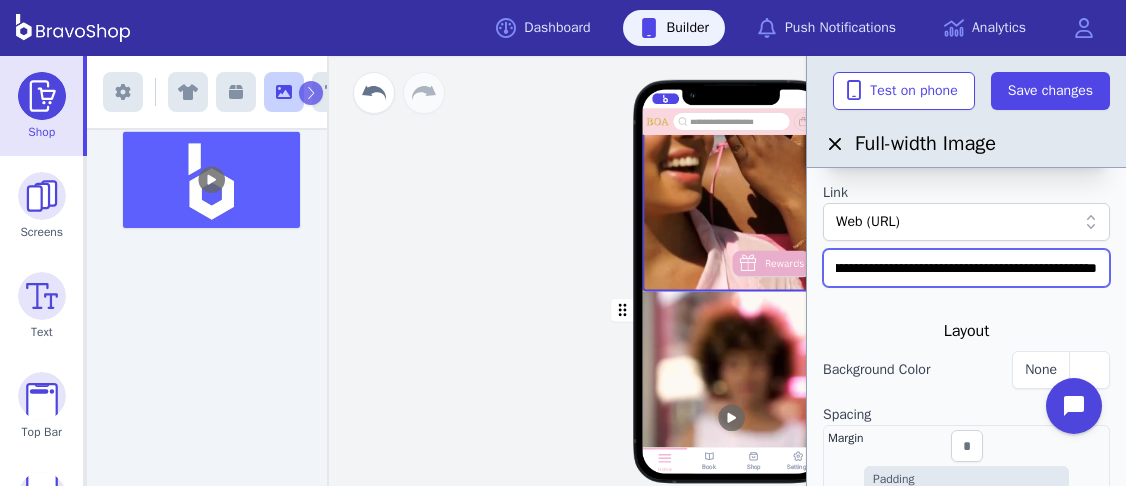 drag, startPoint x: 832, startPoint y: 270, endPoint x: 1125, endPoint y: 296, distance: 294.15134 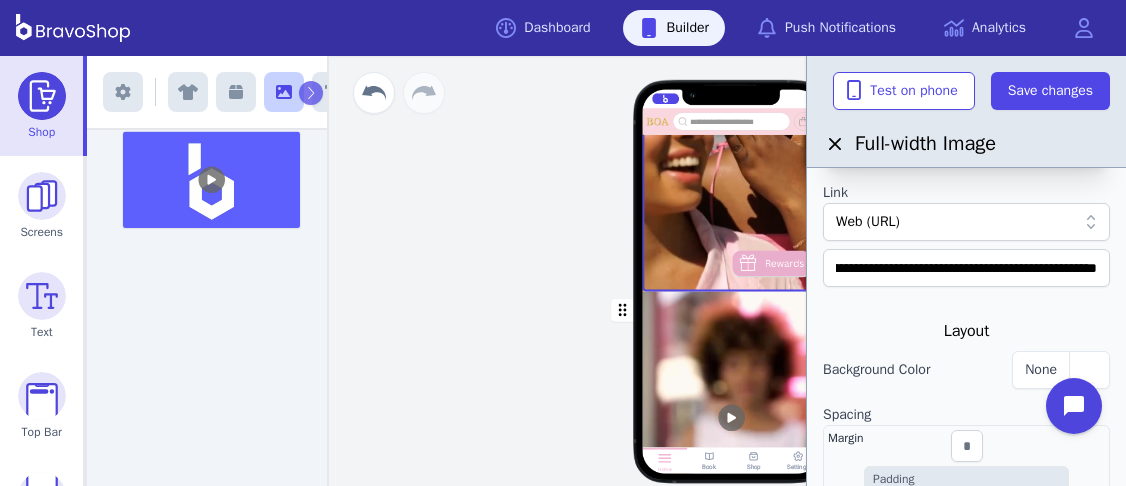 click at bounding box center (732, 417) 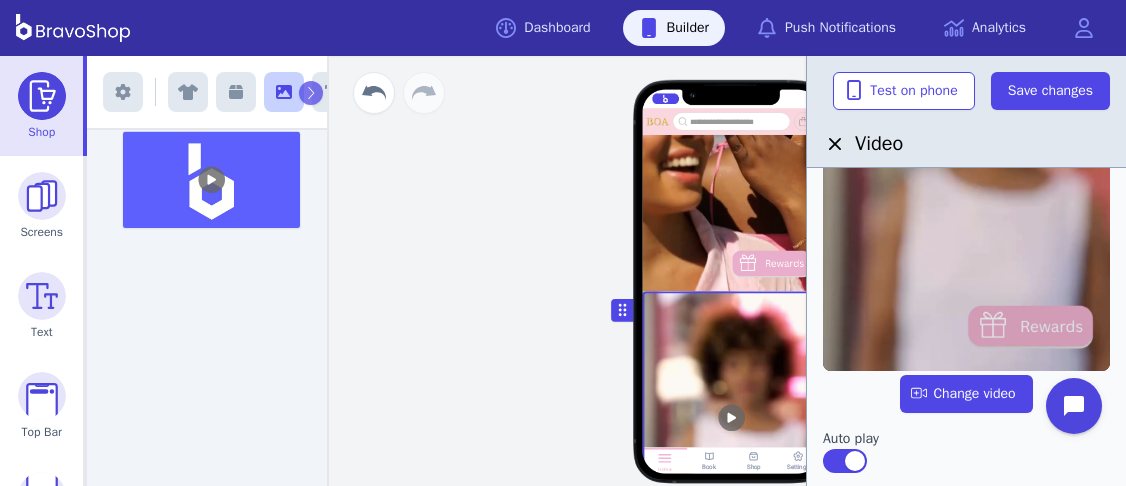 scroll, scrollTop: 280, scrollLeft: 0, axis: vertical 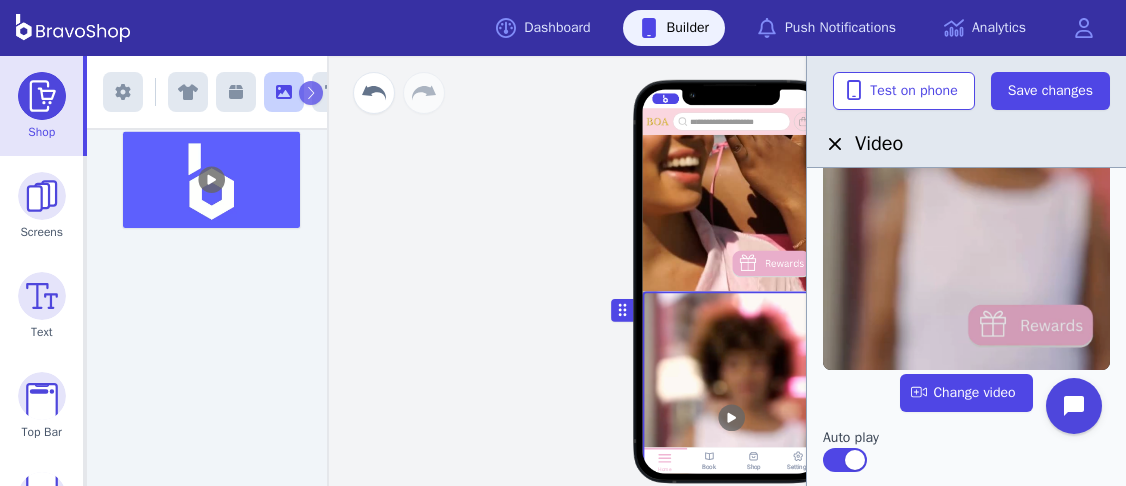 click at bounding box center [966, 167] 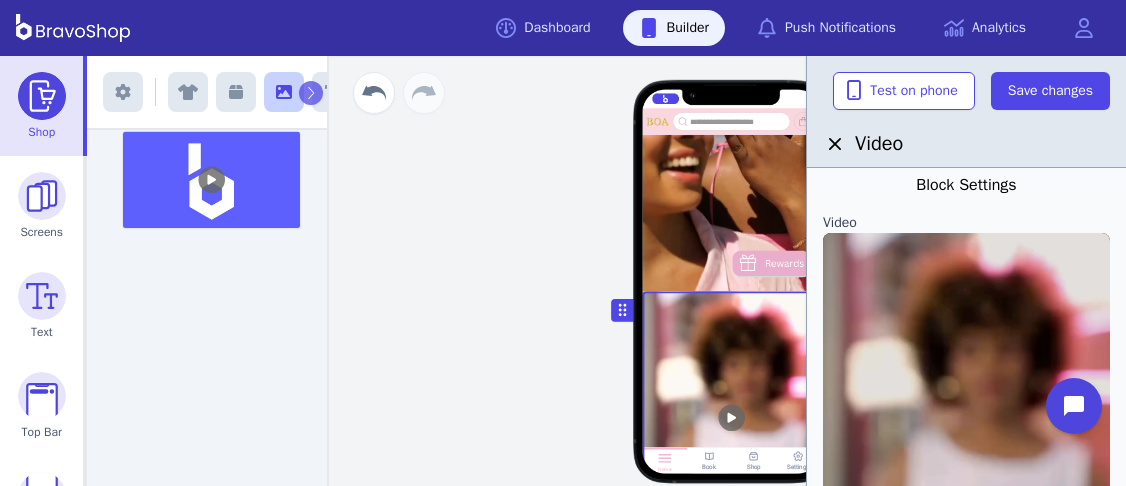 scroll, scrollTop: 0, scrollLeft: 0, axis: both 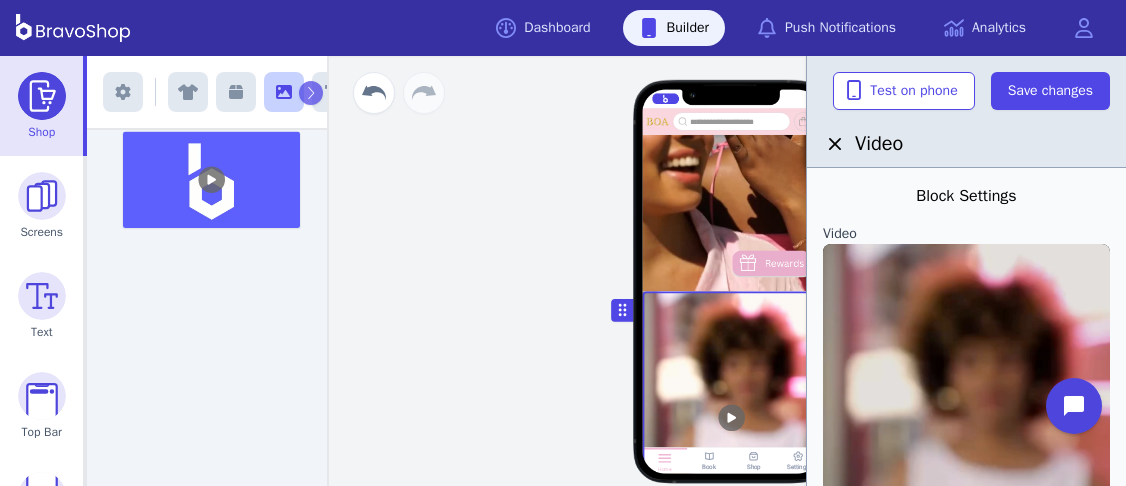 click at bounding box center (966, 447) 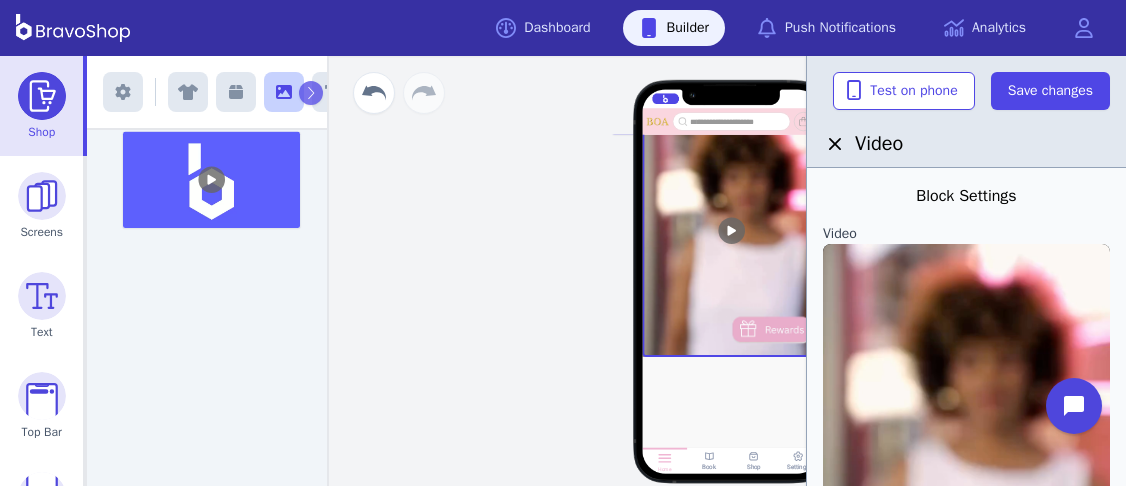 scroll, scrollTop: 695, scrollLeft: 0, axis: vertical 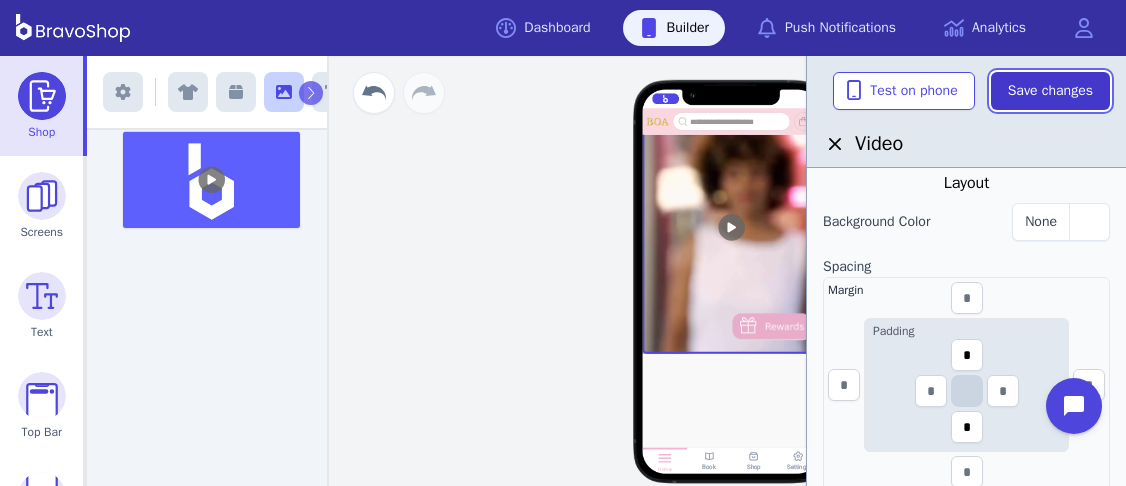 click on "Save changes" at bounding box center (1050, 91) 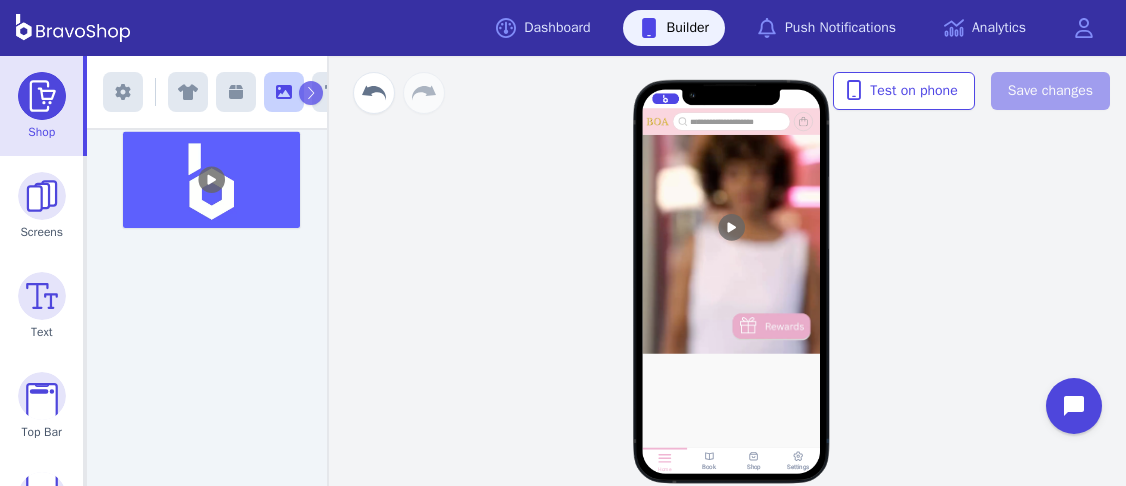 click at bounding box center [732, 227] 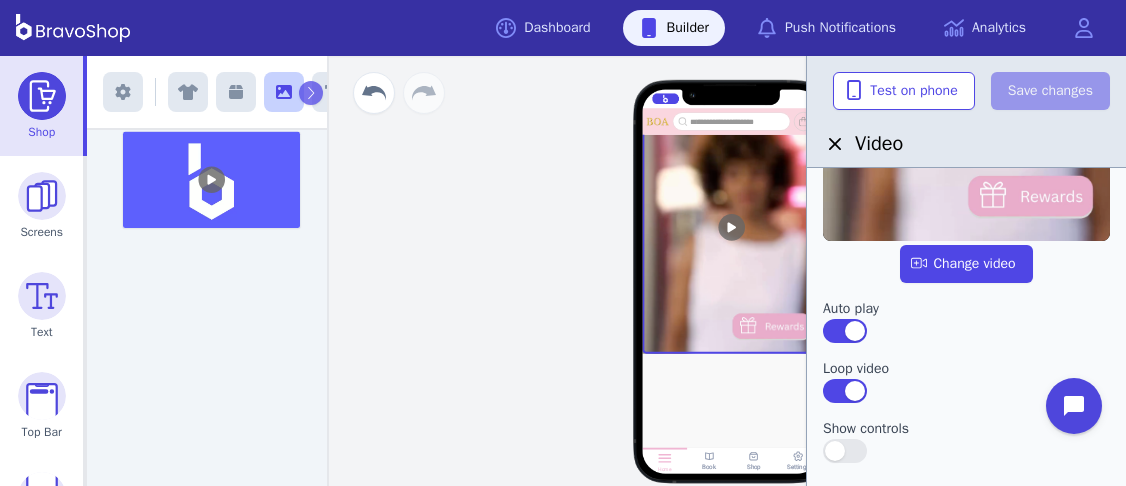 scroll, scrollTop: 0, scrollLeft: 0, axis: both 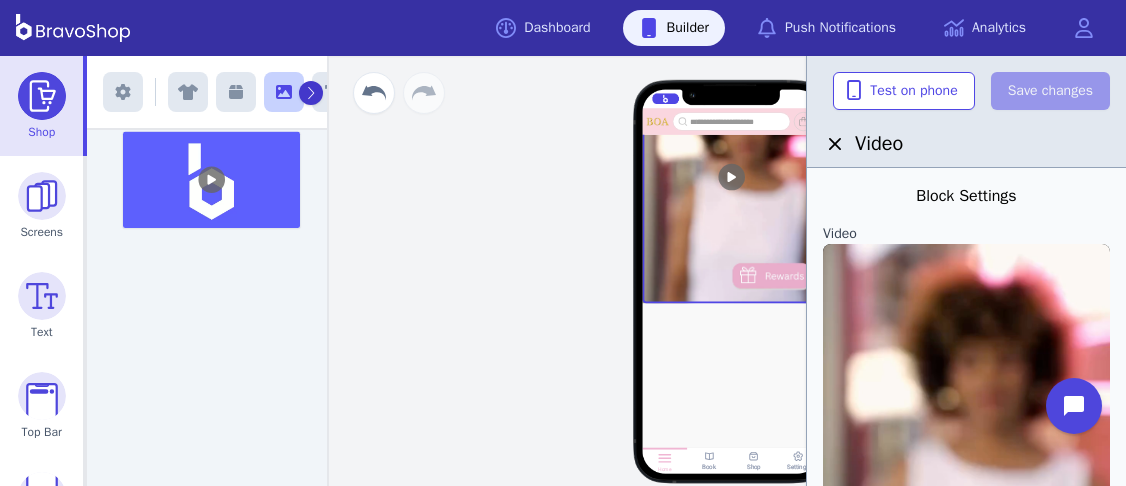 click 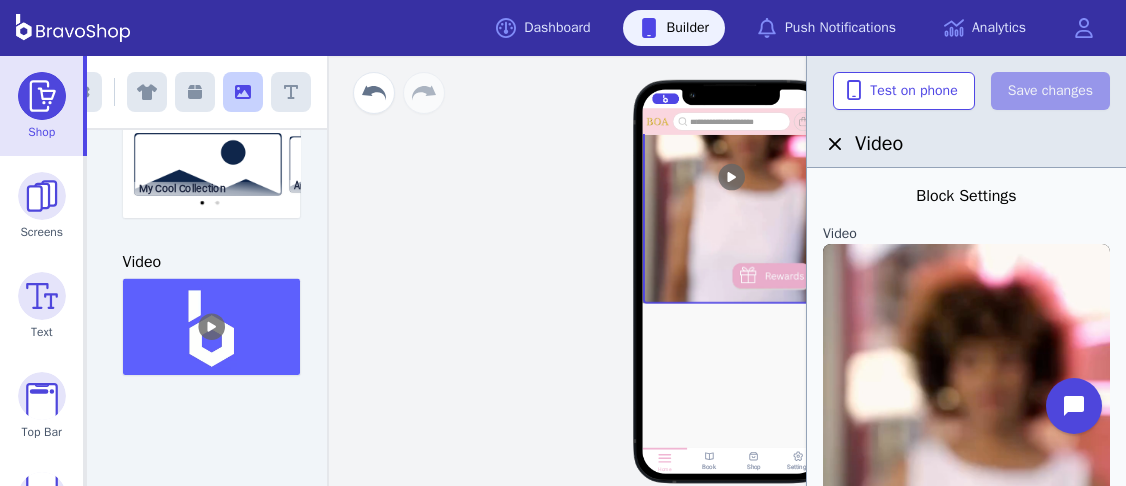 scroll, scrollTop: 631, scrollLeft: 0, axis: vertical 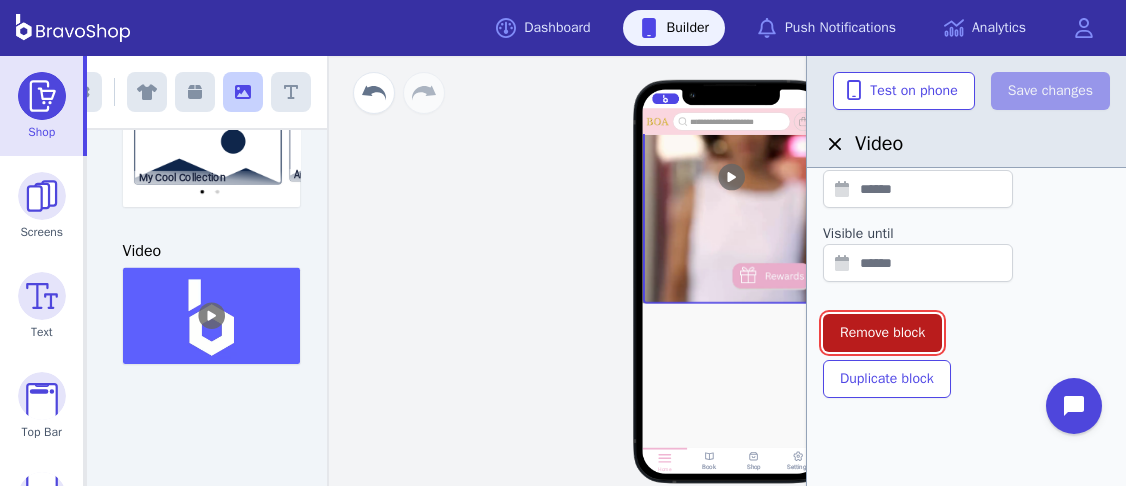 click on "Remove block" at bounding box center [882, 333] 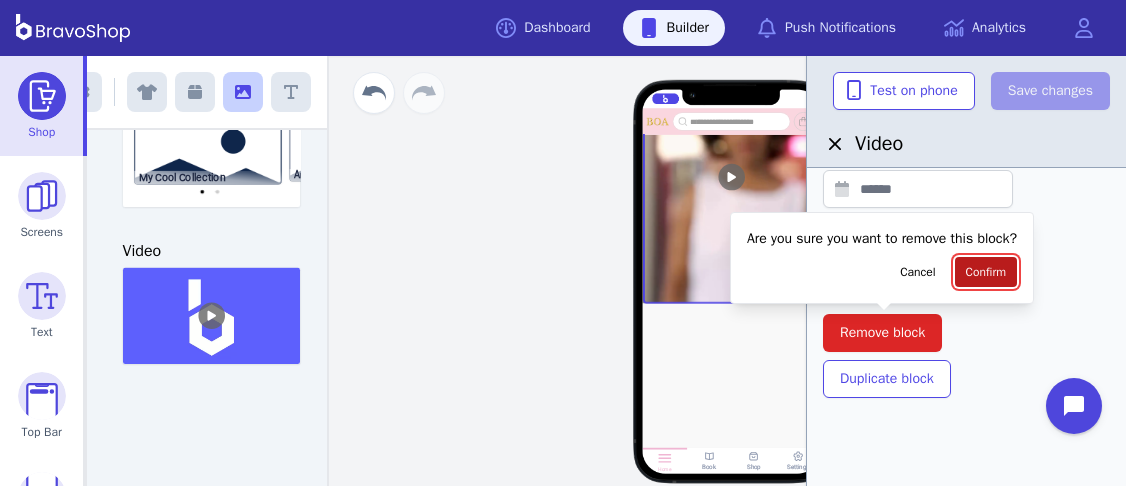 click on "Confirm" at bounding box center (986, 272) 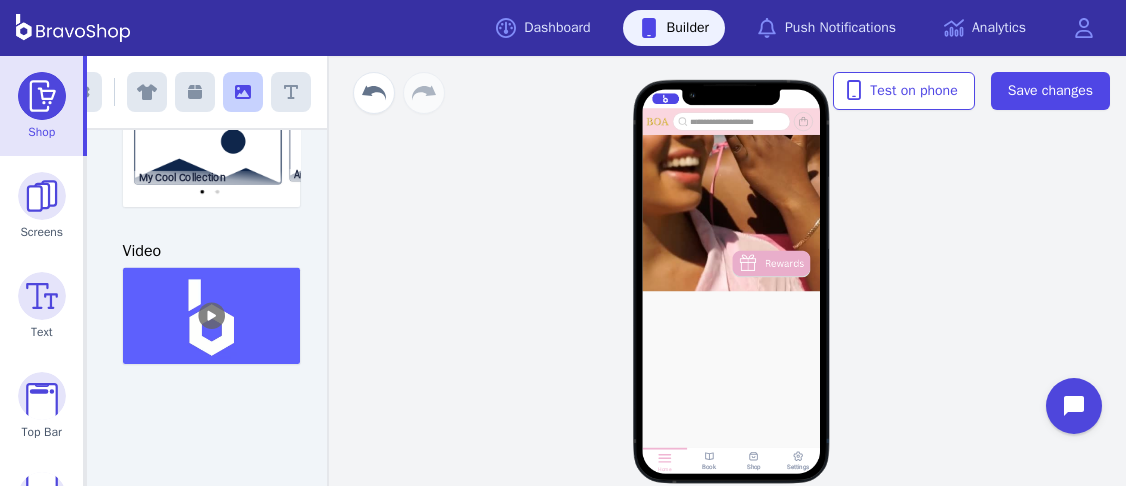 scroll, scrollTop: 269, scrollLeft: 0, axis: vertical 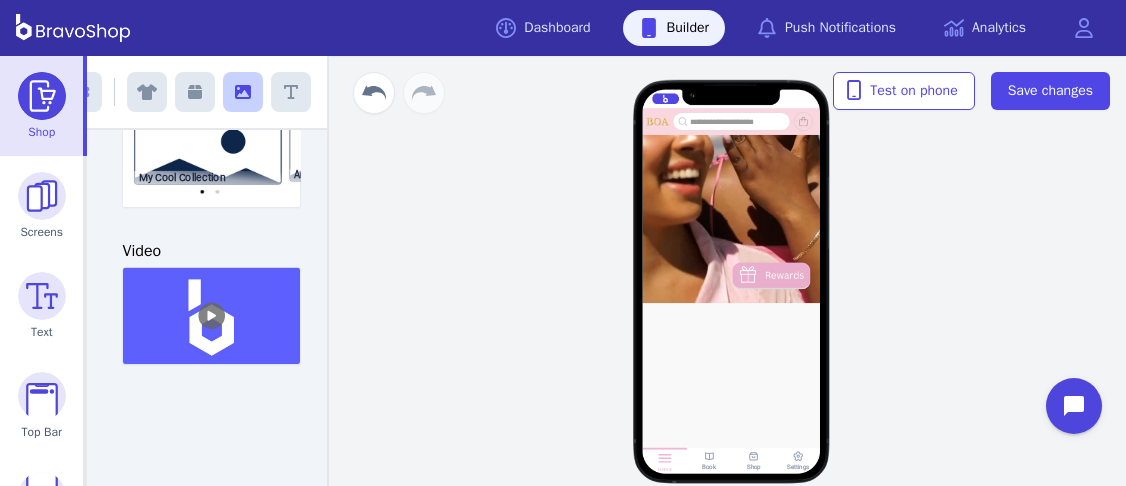 click at bounding box center [732, 333] 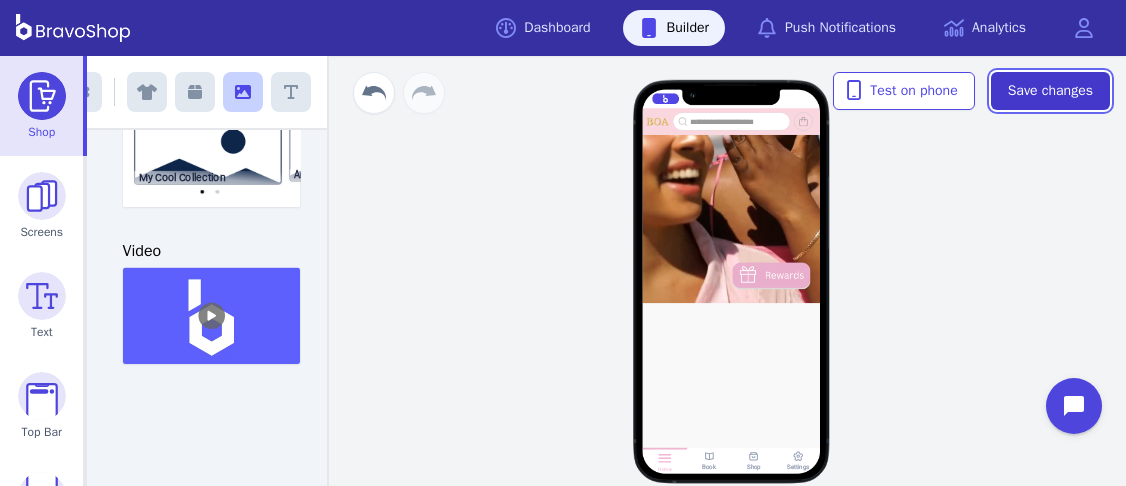 click on "Save changes" at bounding box center (1050, 91) 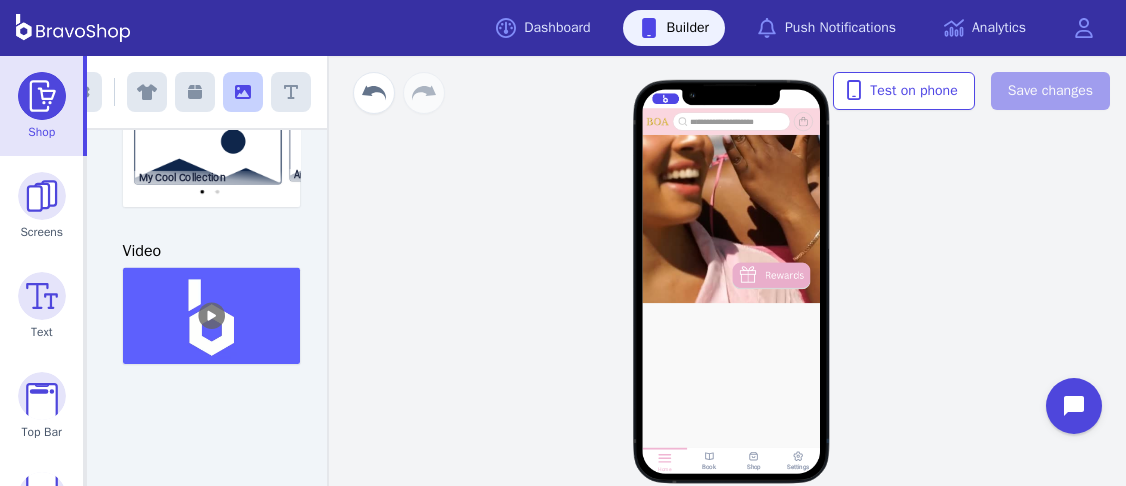 click on "Explore Inspo Rewards My Colour Book Via Agent Drag a block here to get started Home Book  Shop Settings" at bounding box center (731, 271) 